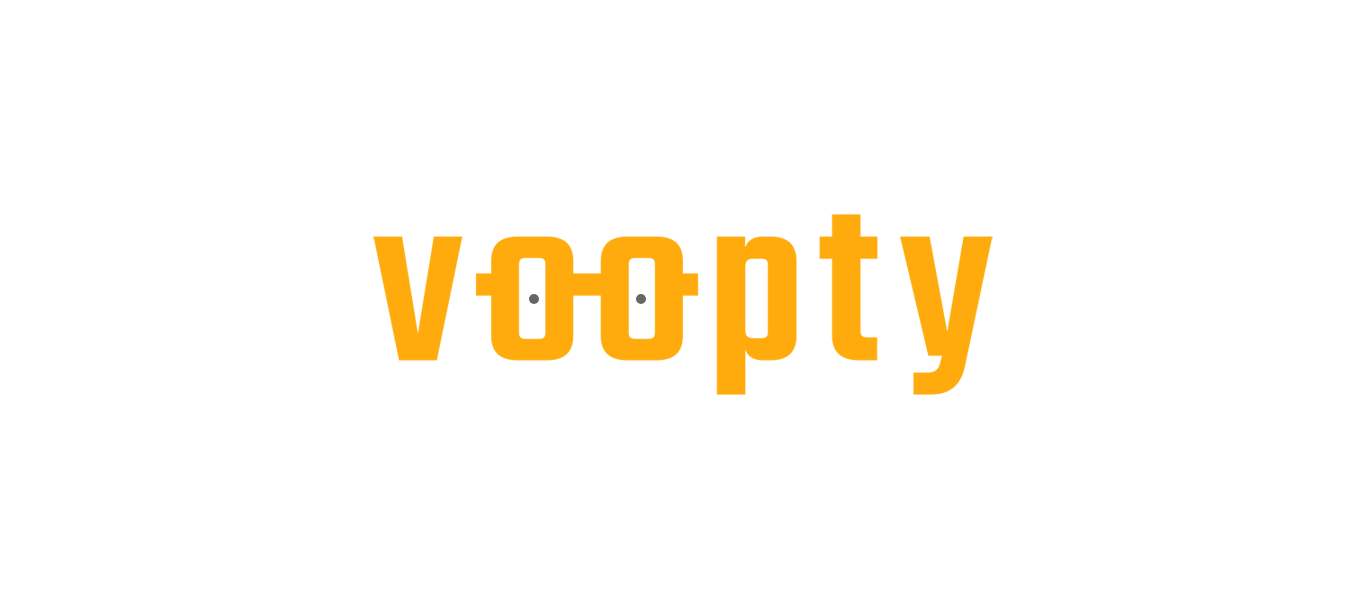 scroll, scrollTop: 0, scrollLeft: 0, axis: both 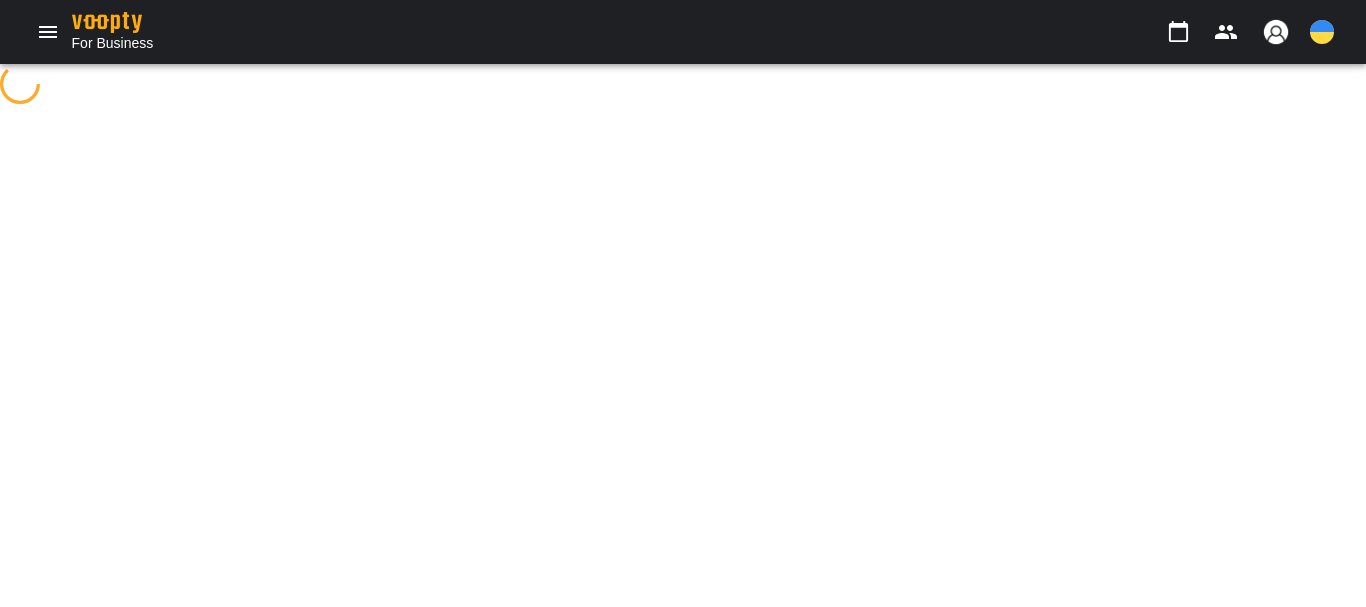 select on "**********" 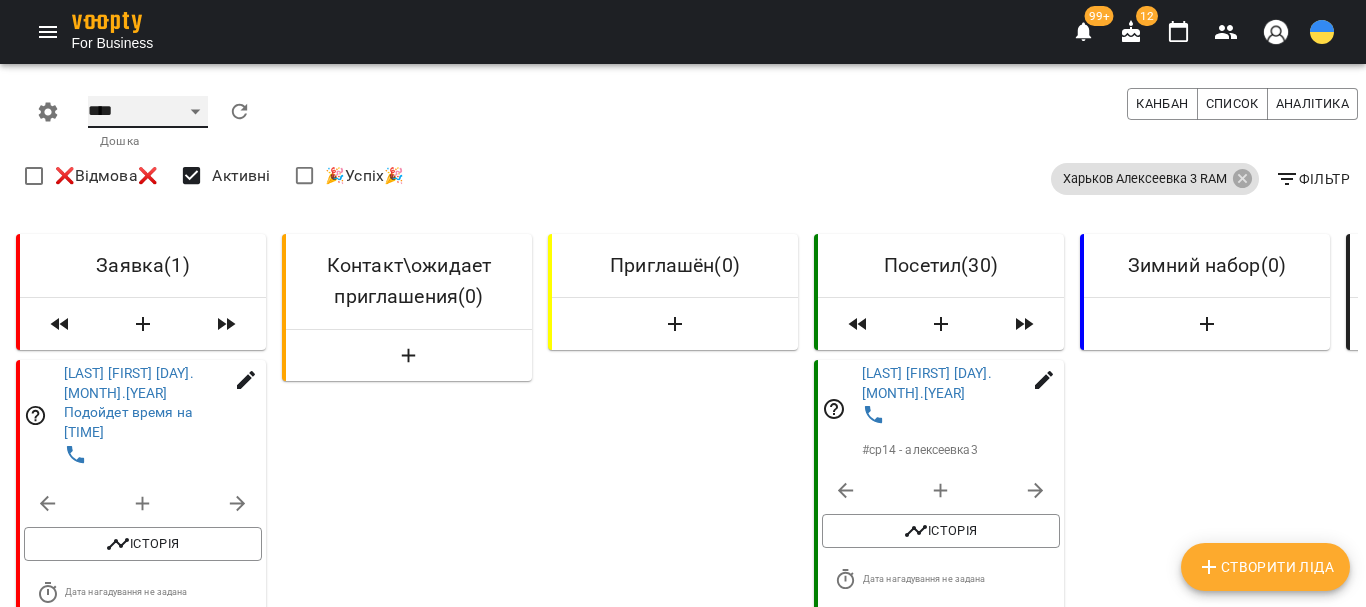 click on "**** ****** ******* ******** *****" at bounding box center [148, 112] 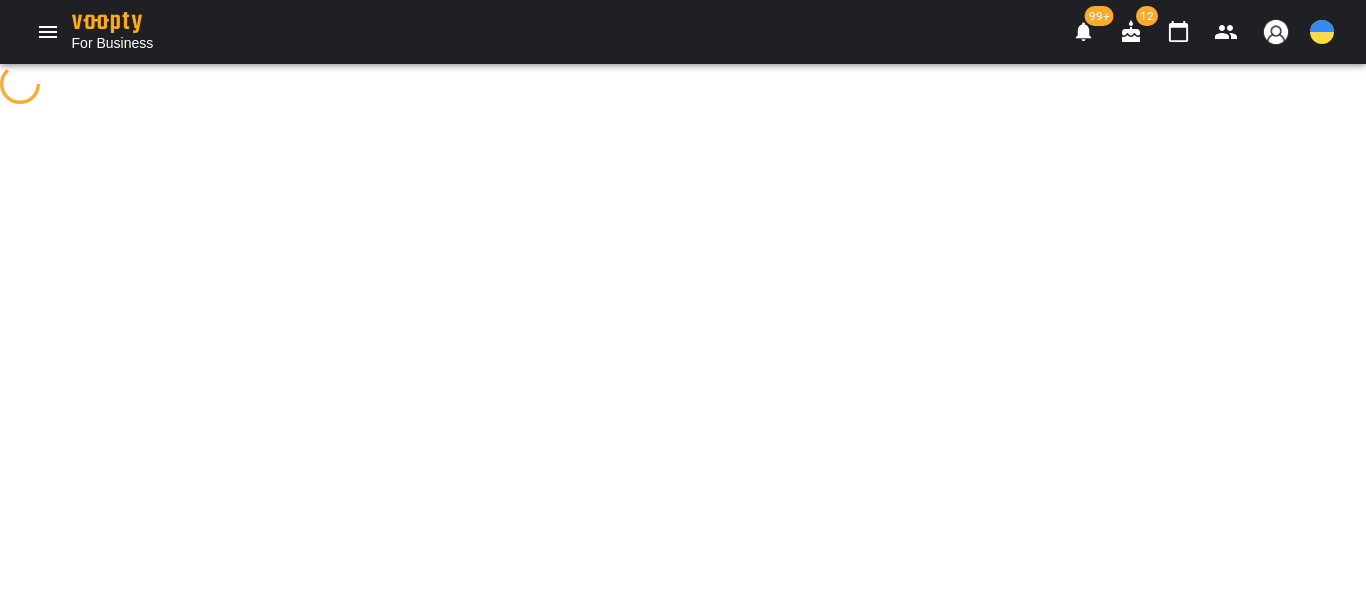 select on "**********" 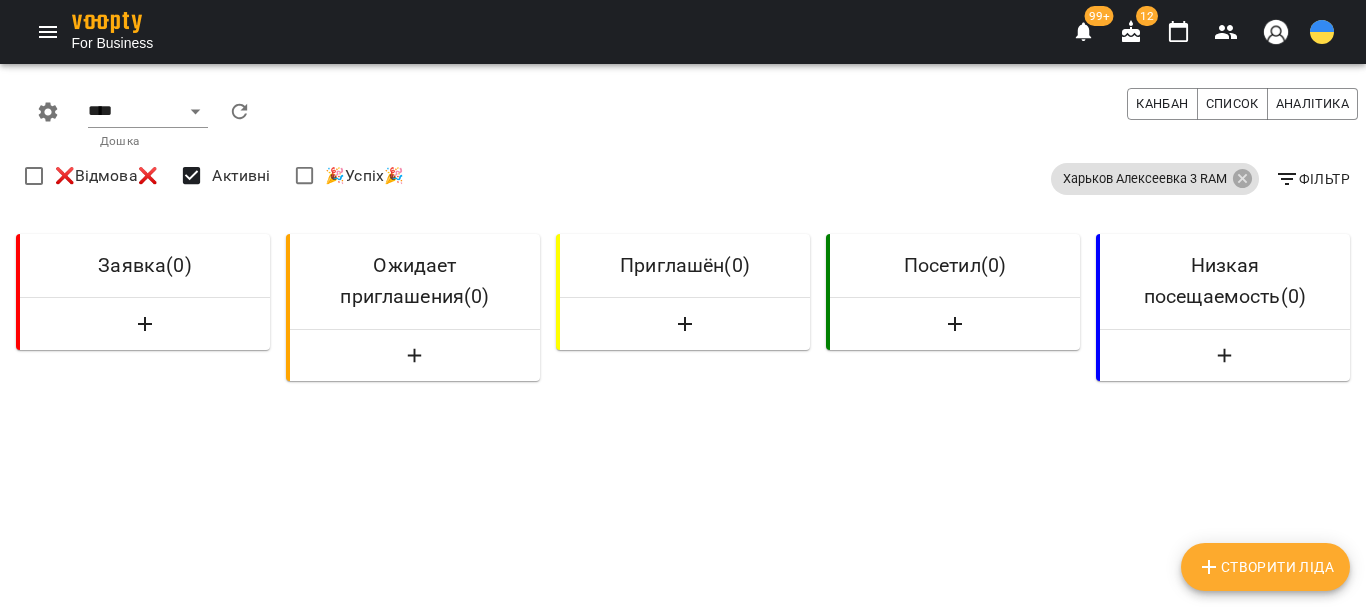 click on "Створити Ліда" at bounding box center [1265, 567] 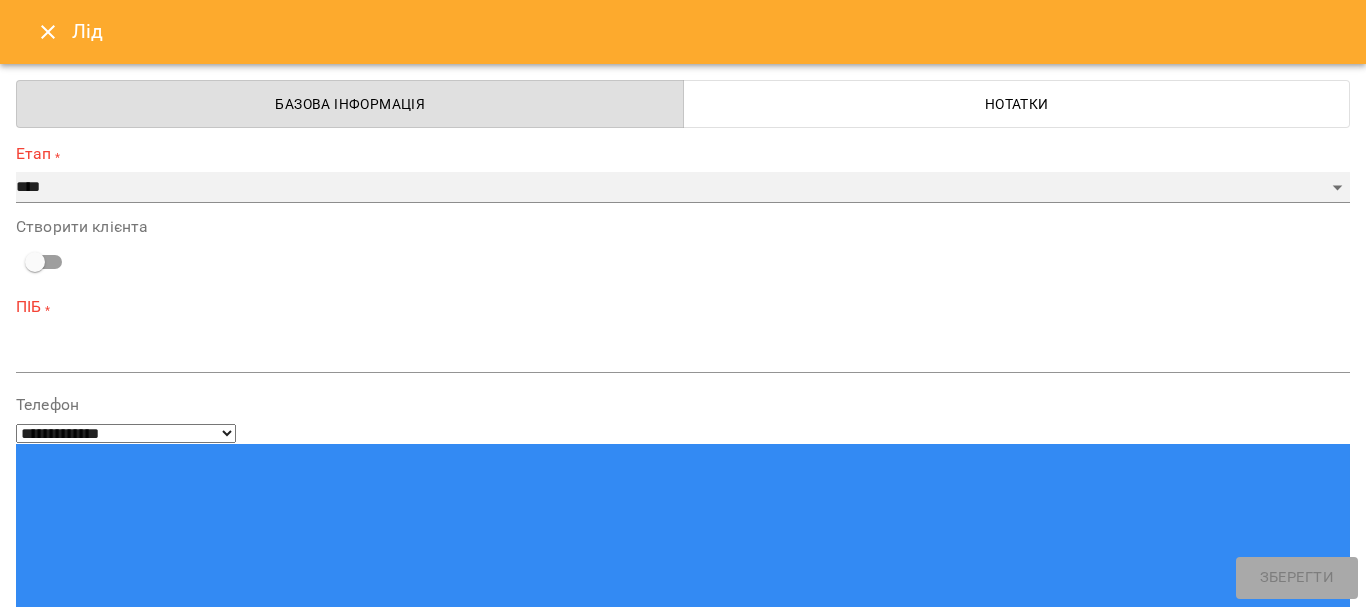 click on "**********" at bounding box center [683, 188] 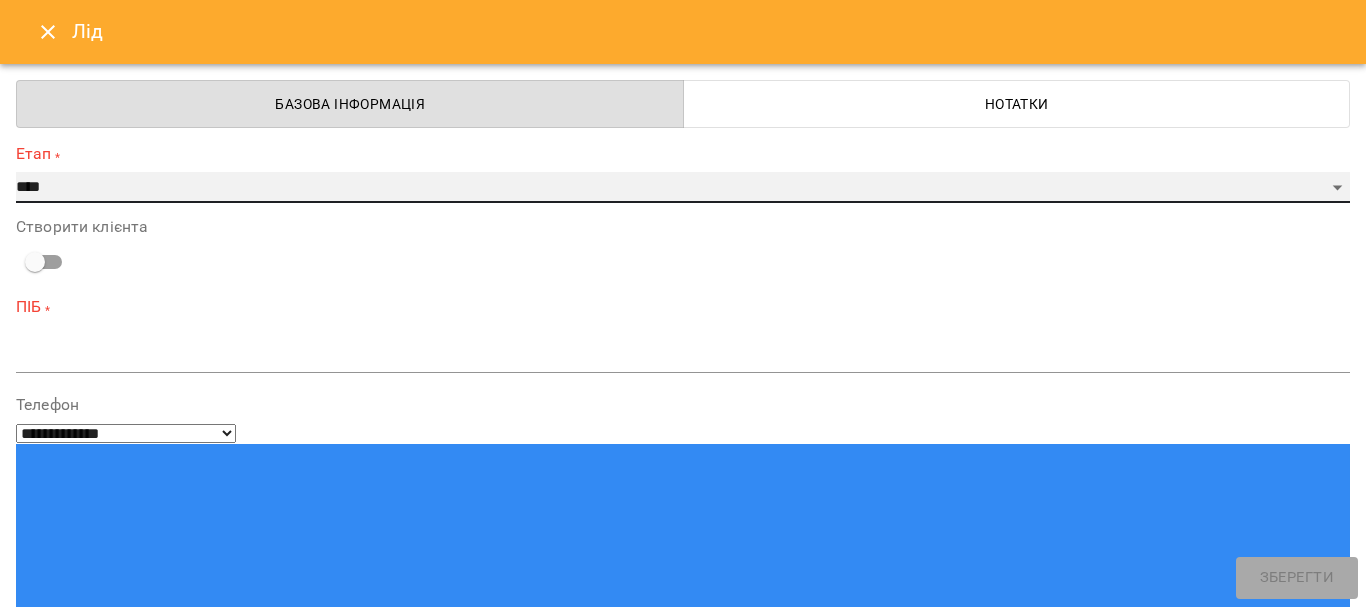 select on "*" 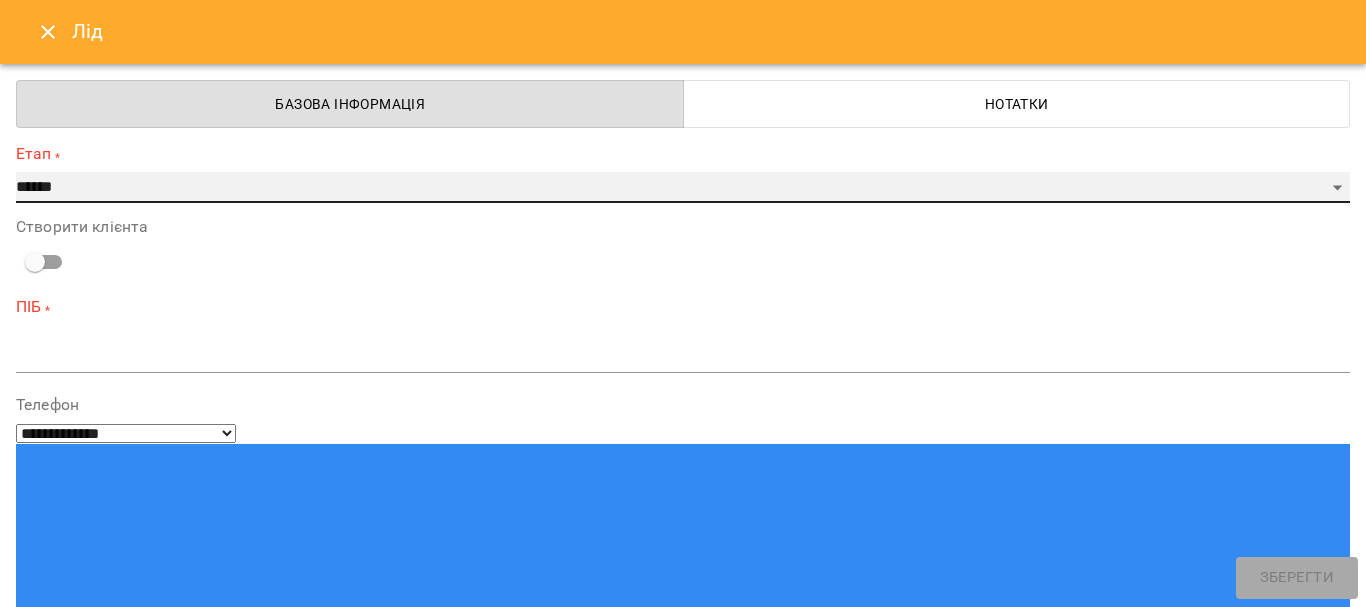 click on "**********" at bounding box center [683, 188] 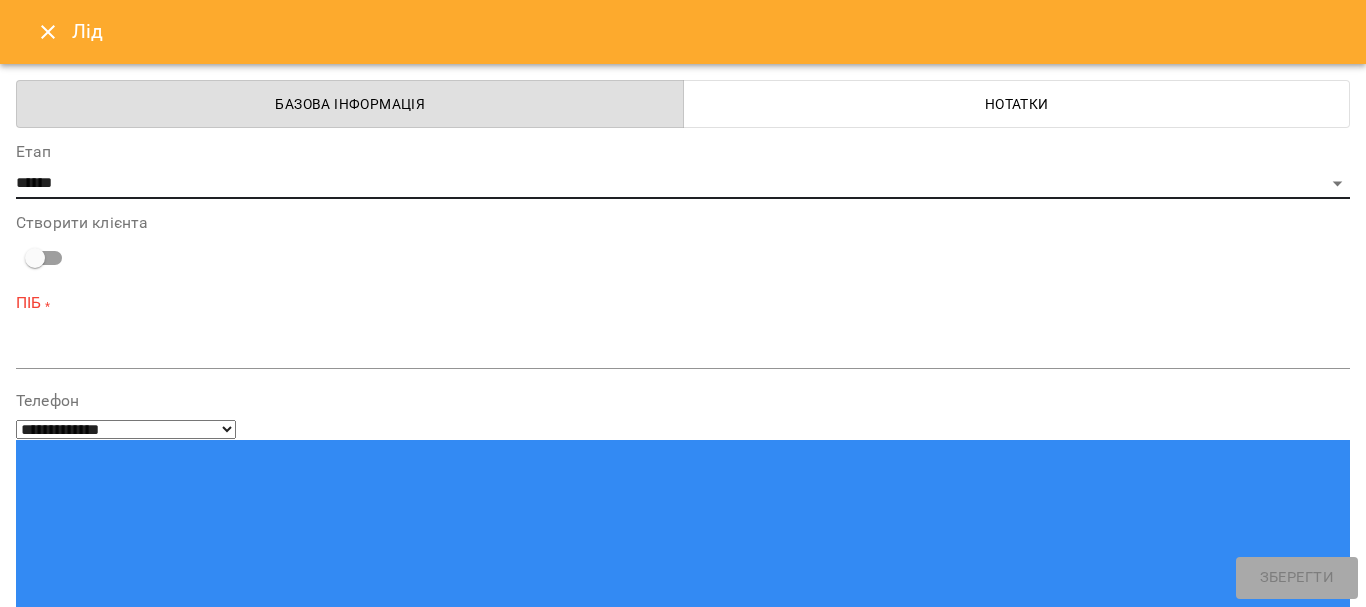 click at bounding box center [683, 352] 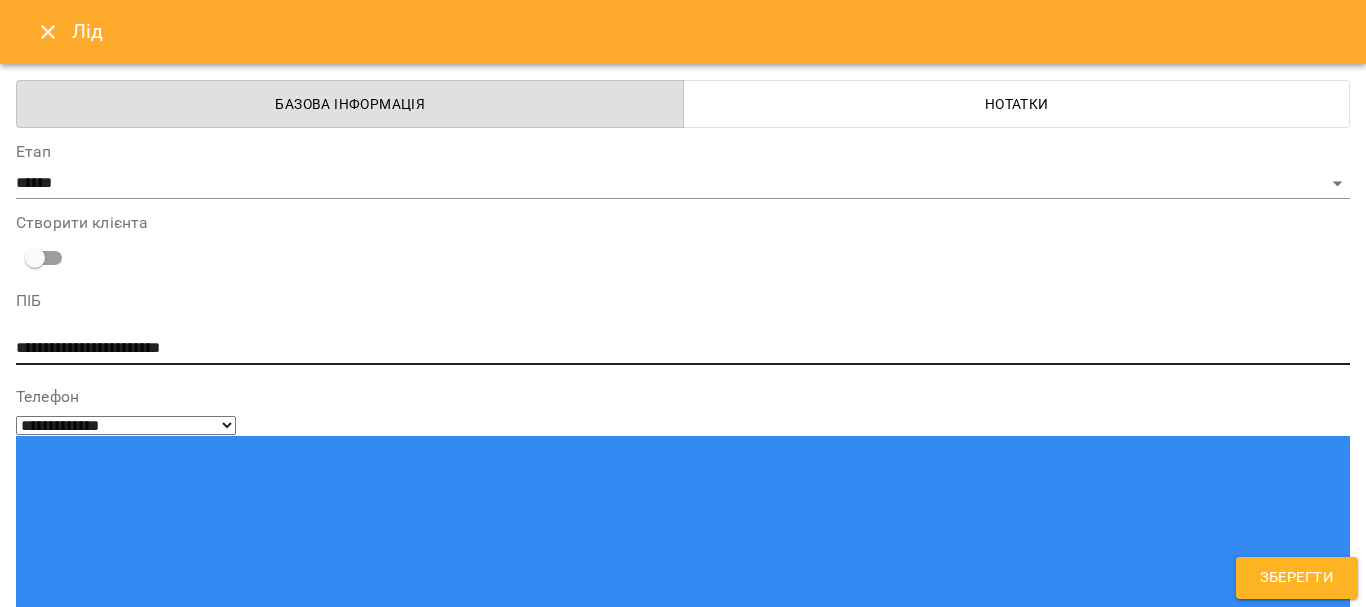 type on "**********" 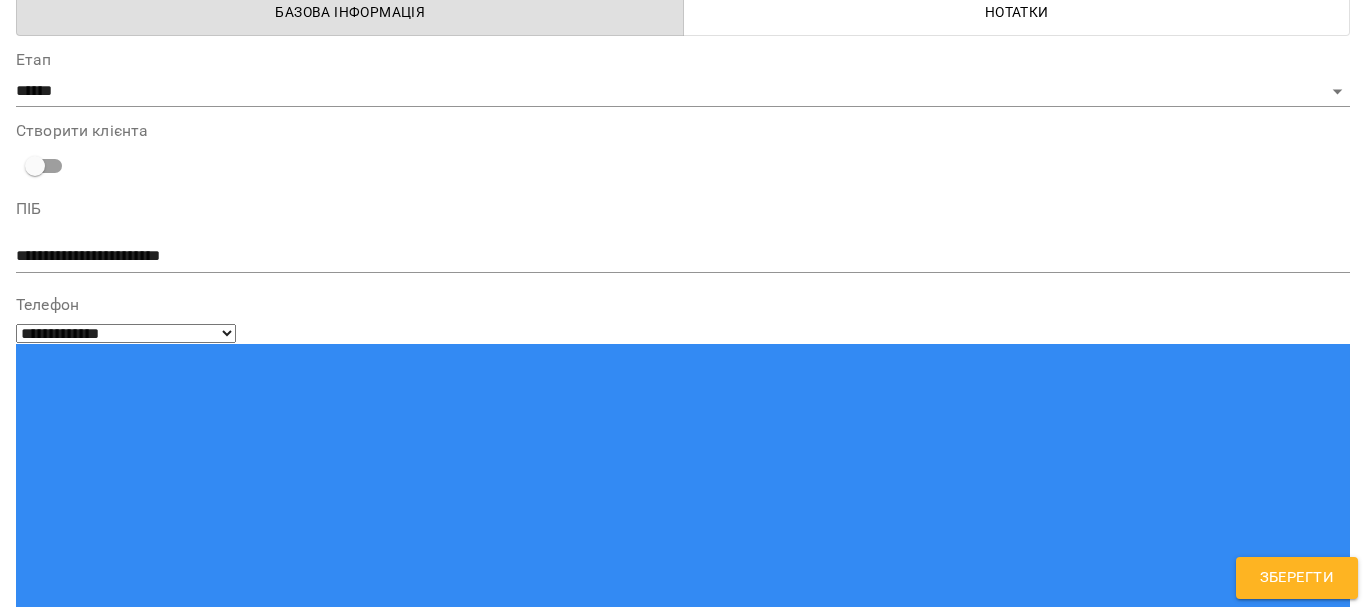 scroll, scrollTop: 300, scrollLeft: 0, axis: vertical 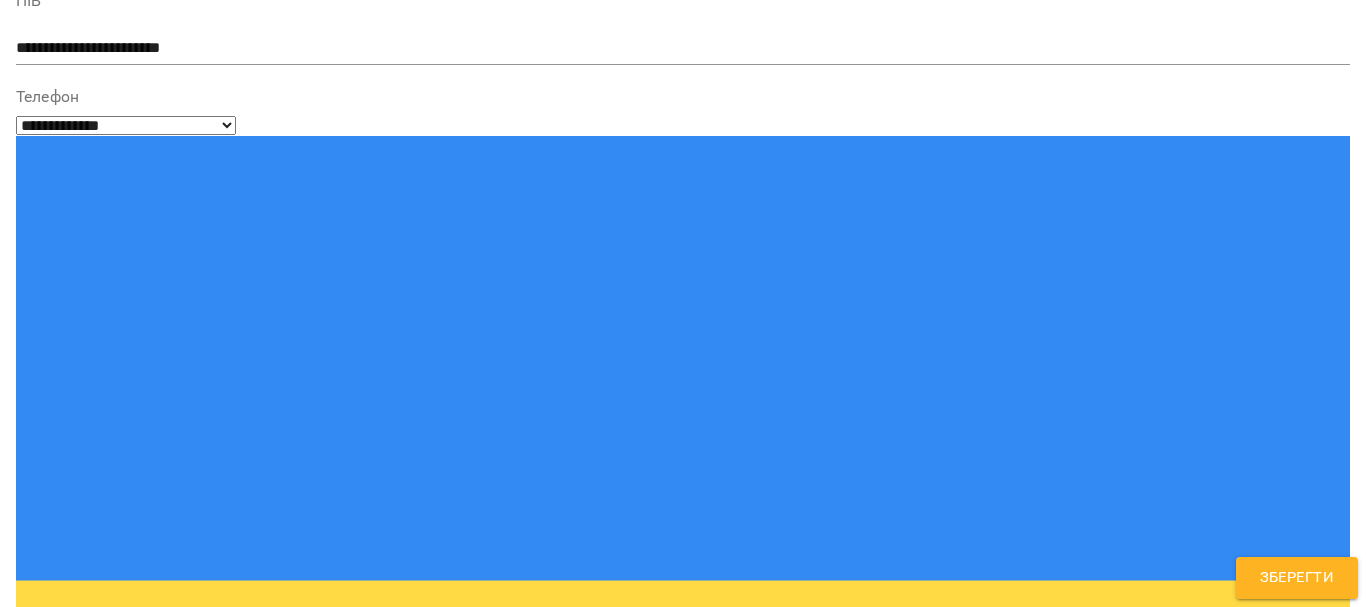 type on "**********" 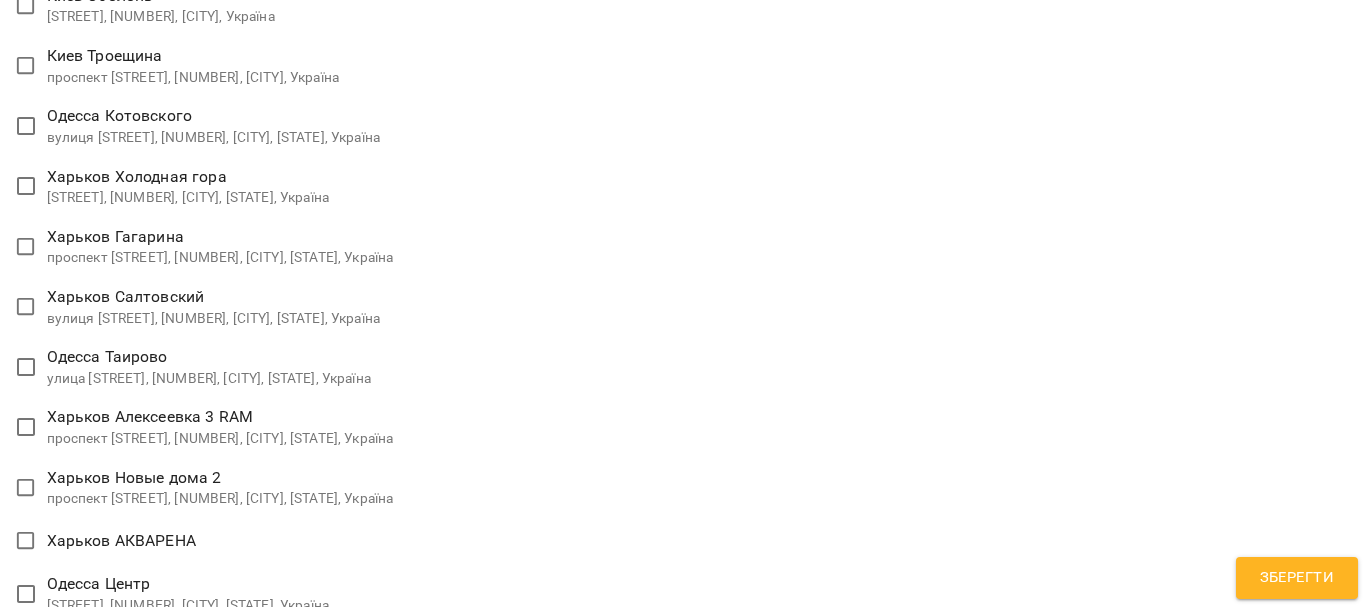 scroll, scrollTop: 2700, scrollLeft: 0, axis: vertical 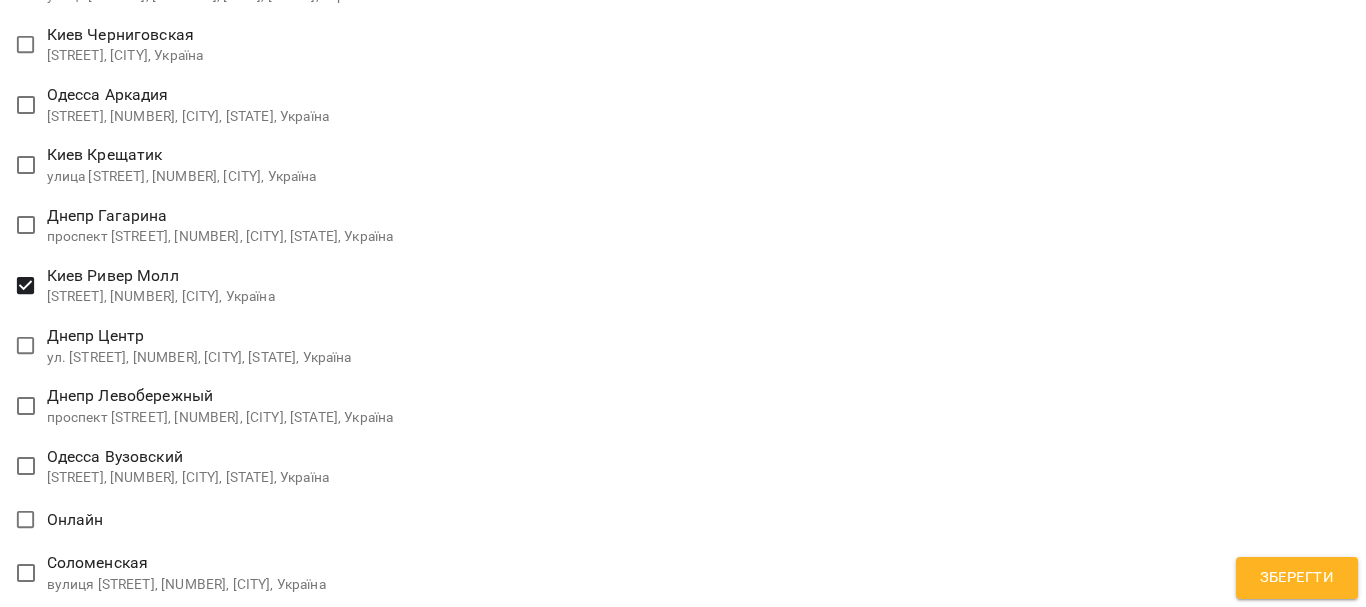 click on "**********" at bounding box center (683, 1340) 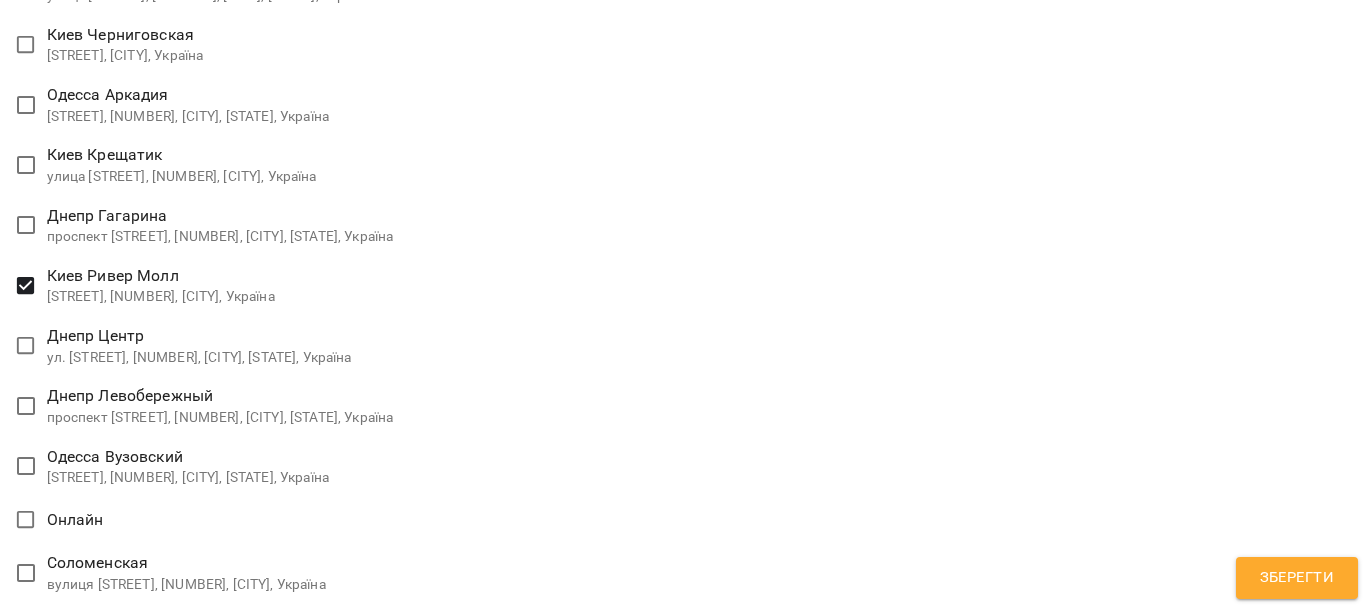 click on "Зберегти" at bounding box center (1297, 578) 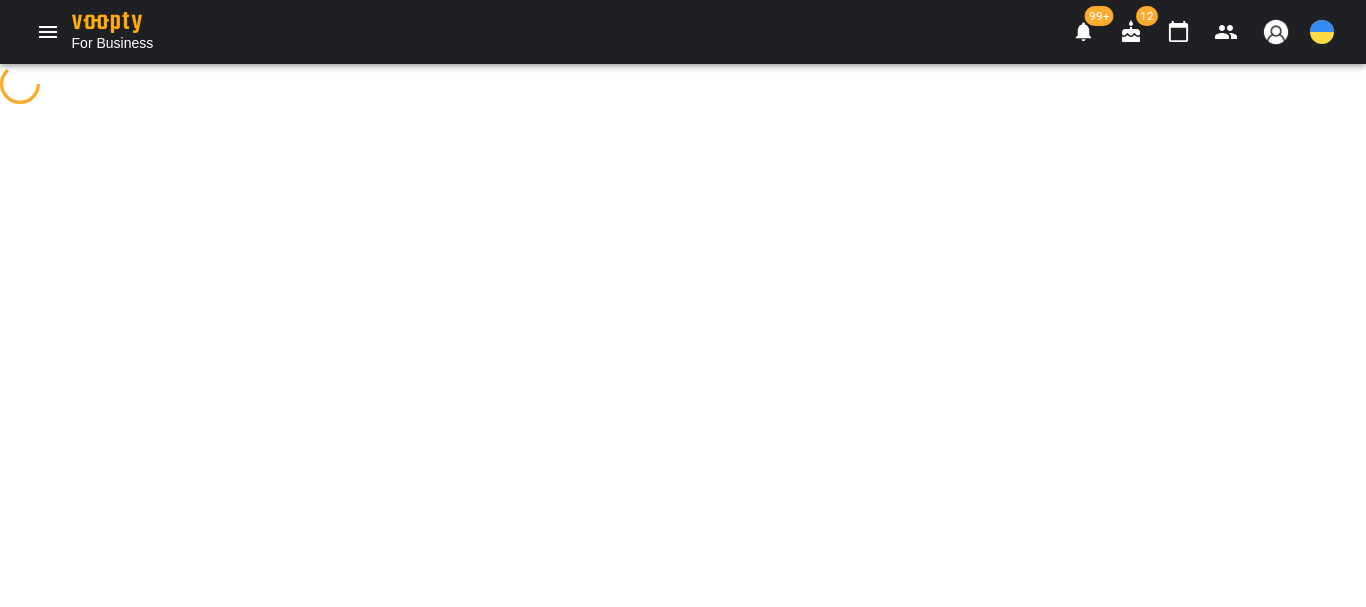 scroll, scrollTop: 0, scrollLeft: 0, axis: both 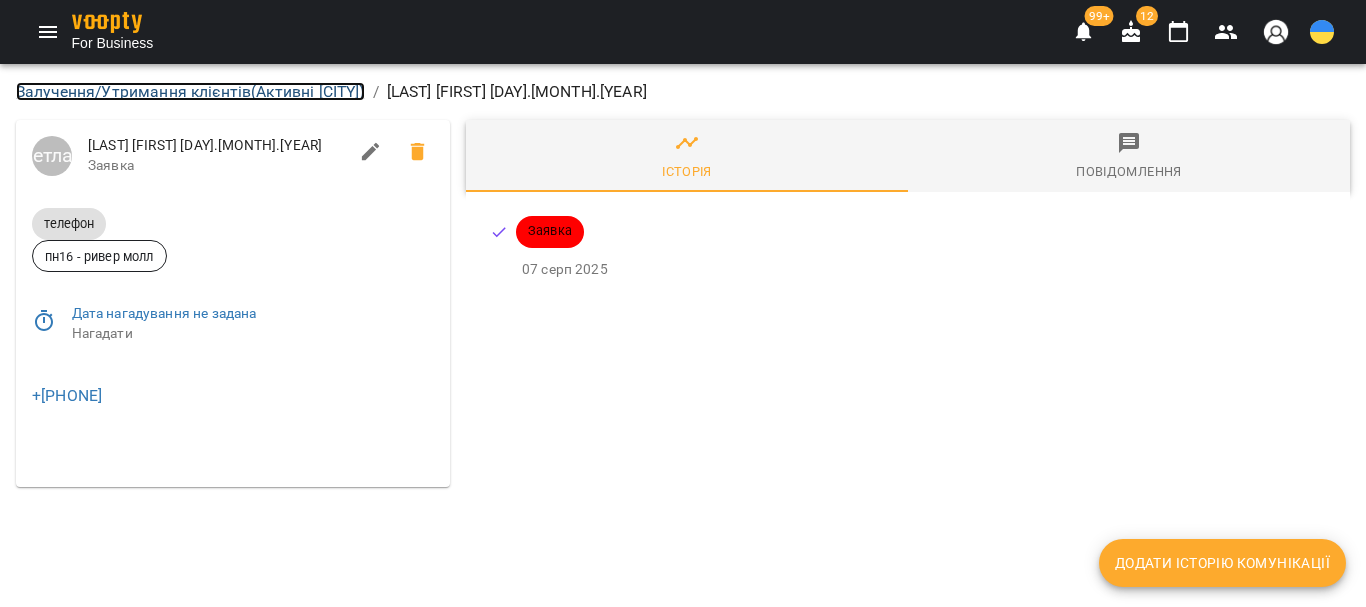 click on "Залучення/Утримання клієнтів ( Активні   [CITY] )" at bounding box center (190, 91) 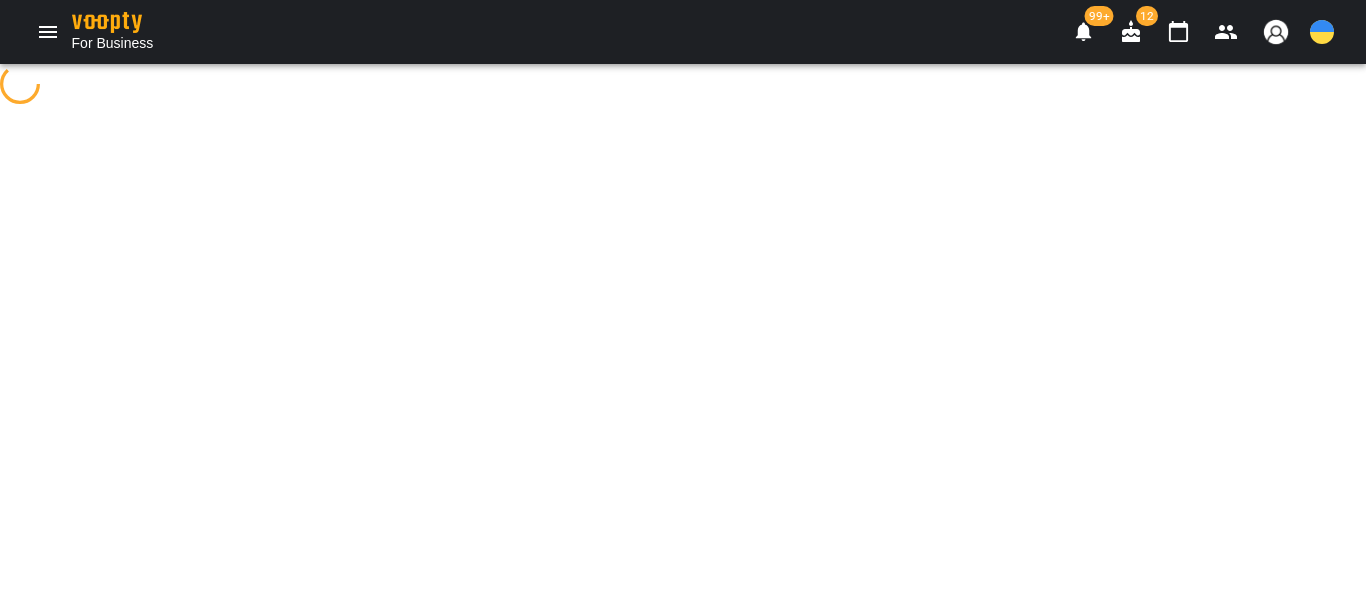 select on "**********" 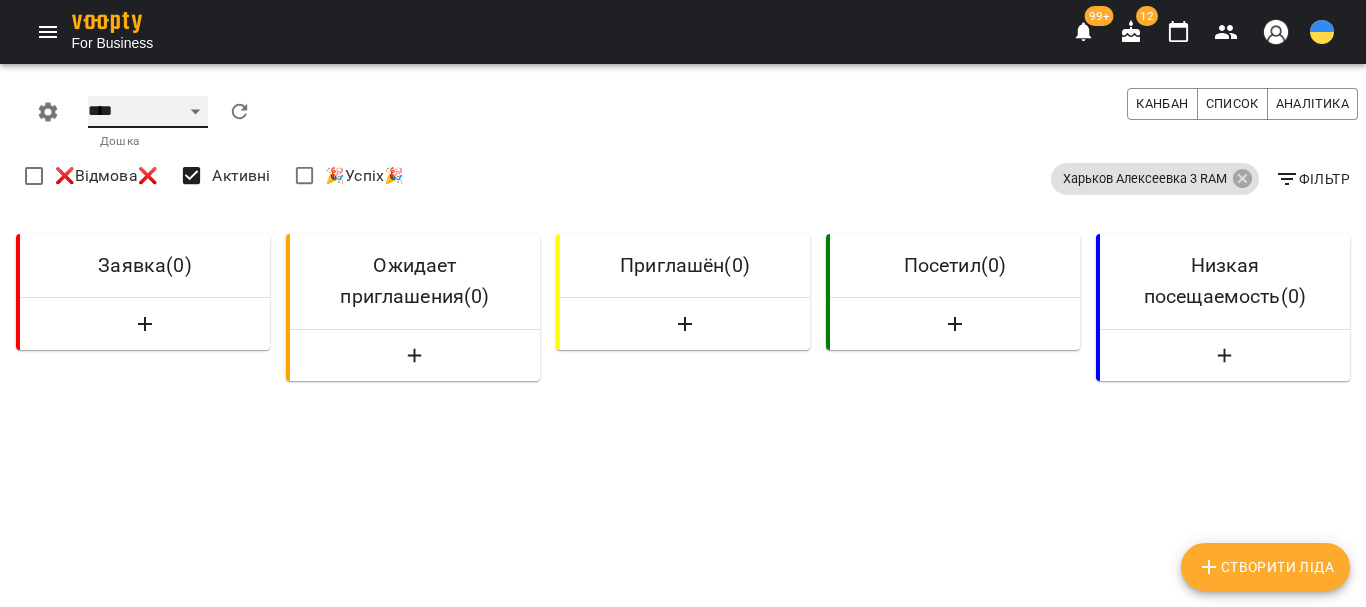 click on "**** ****** ******* ******** *****" at bounding box center (148, 112) 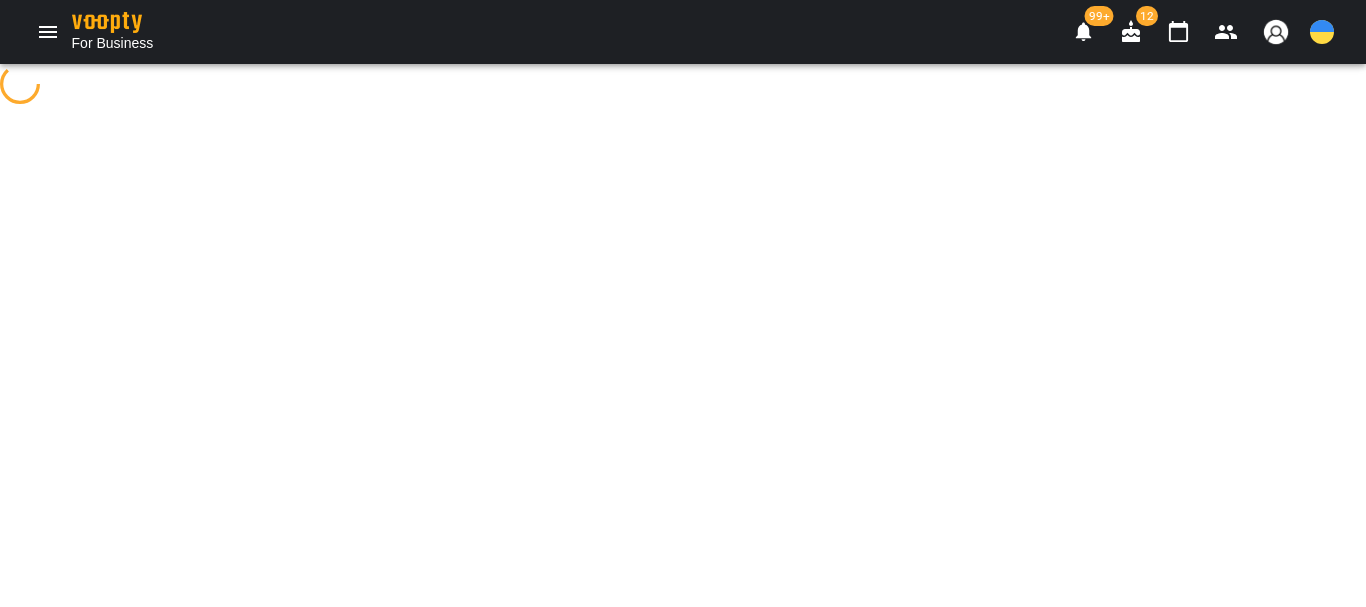 select on "**********" 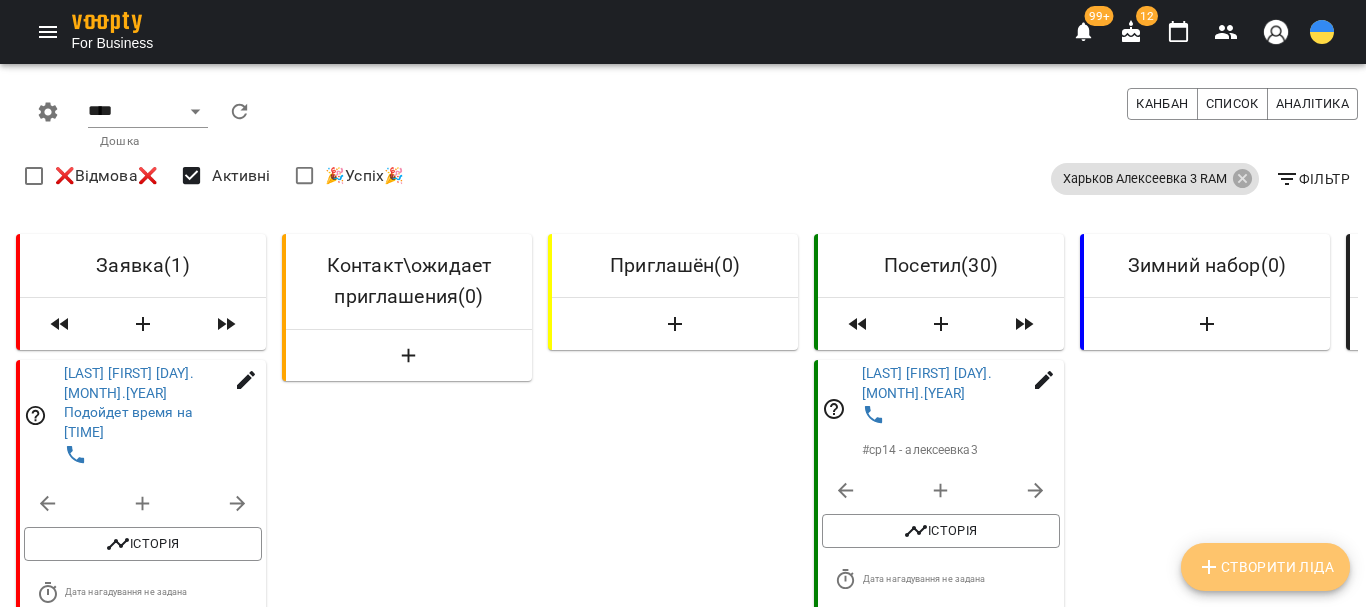 click on "Створити Ліда" at bounding box center [1265, 567] 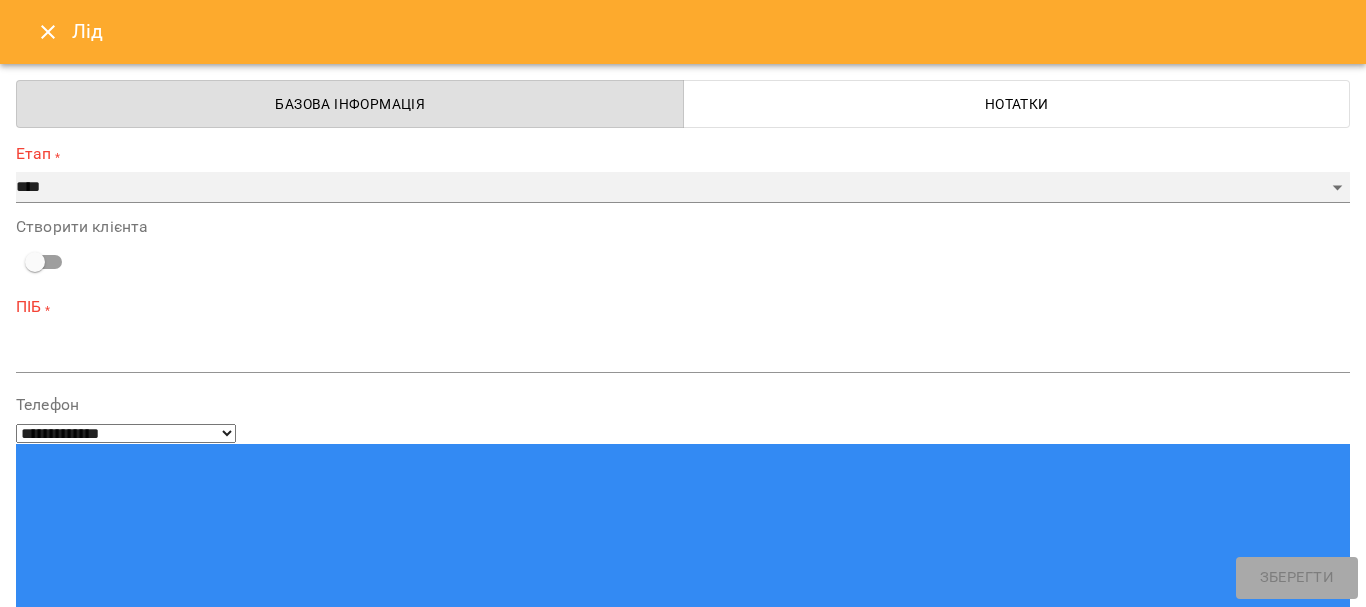 click on "**********" at bounding box center (683, 188) 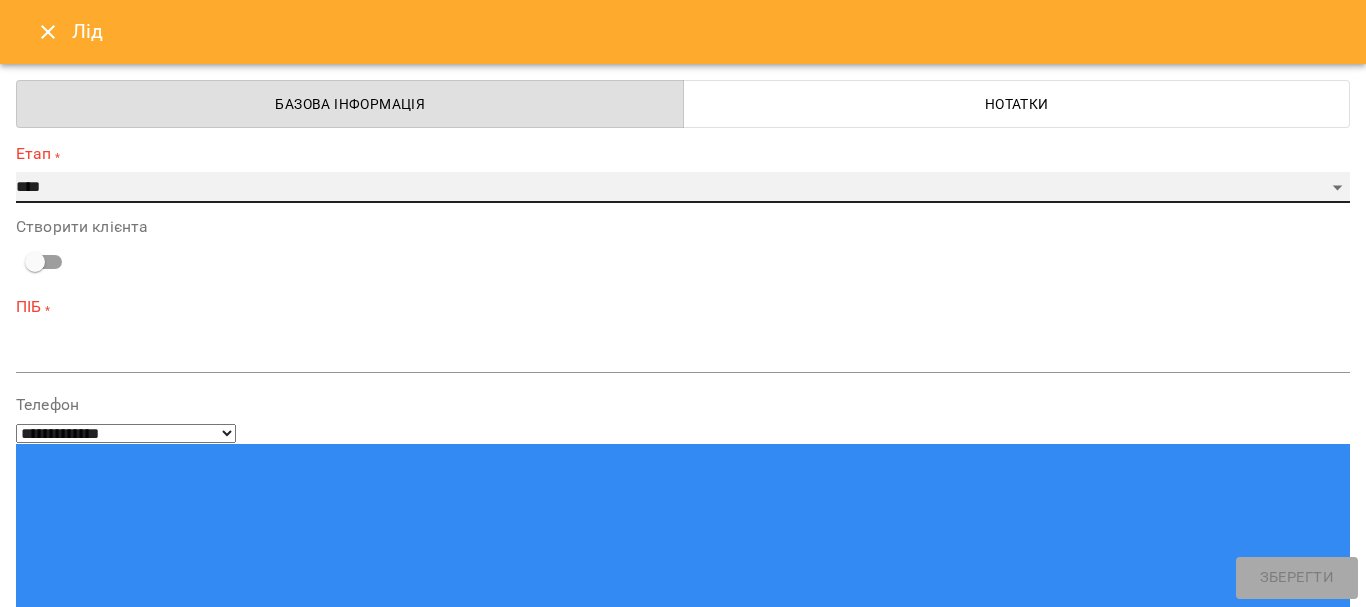 select on "*" 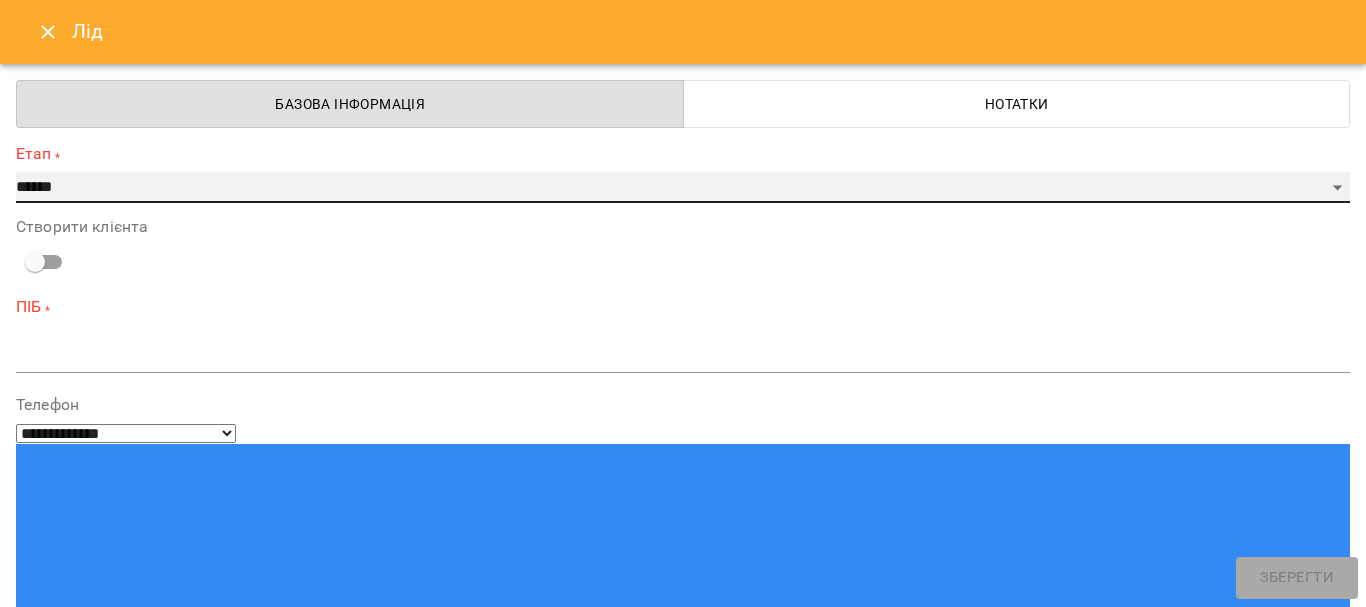 click on "**********" at bounding box center (683, 188) 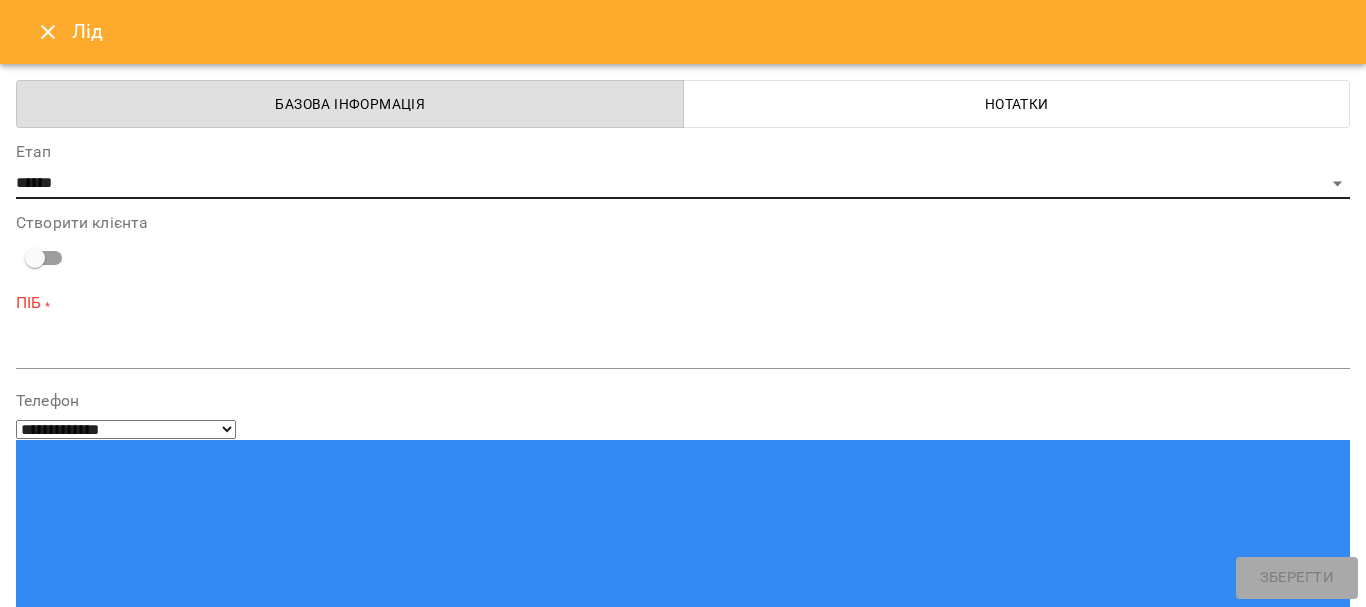 click at bounding box center [683, 352] 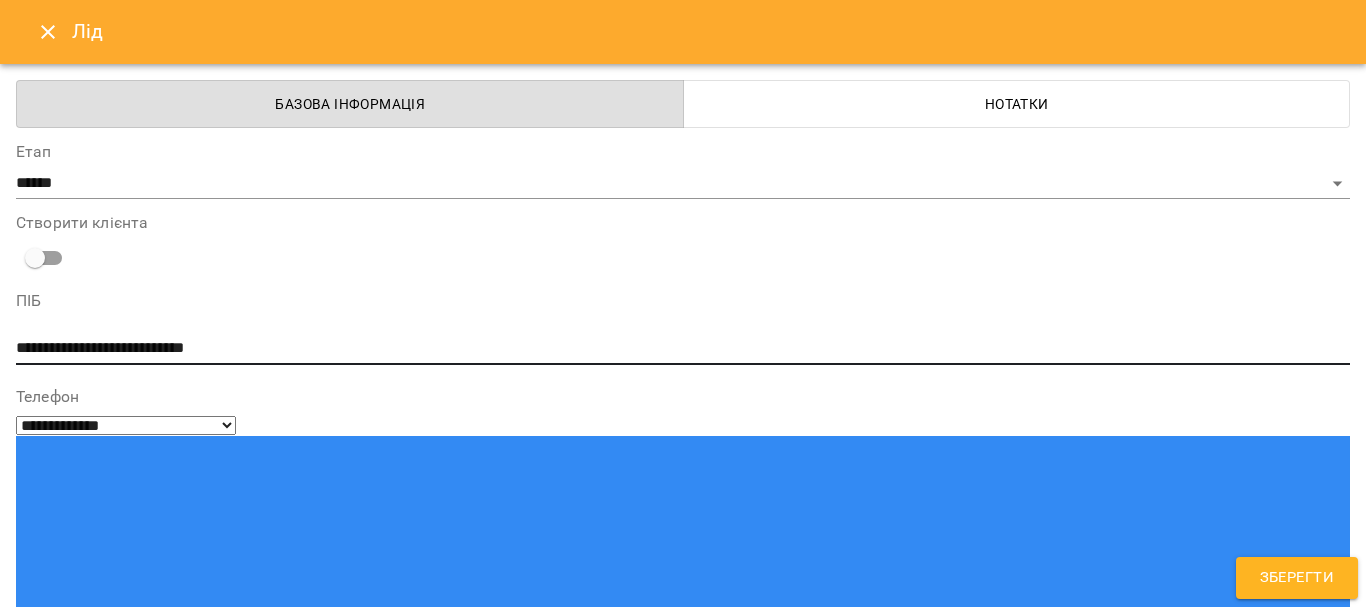 type on "**********" 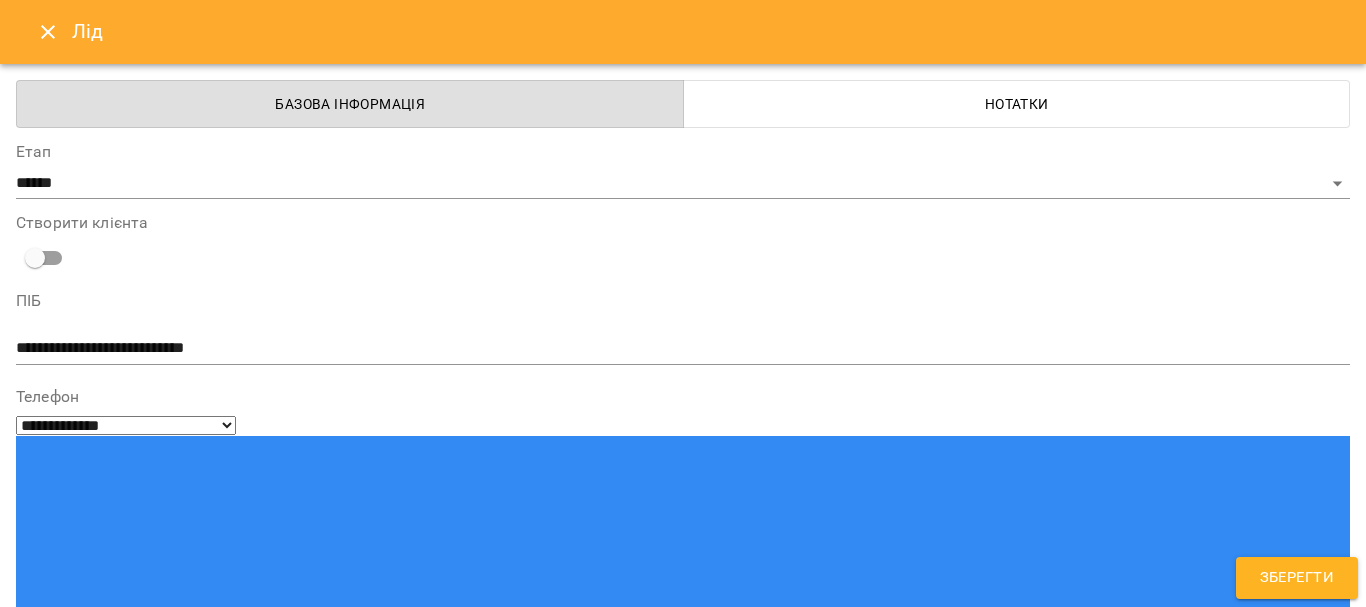 scroll, scrollTop: 300, scrollLeft: 0, axis: vertical 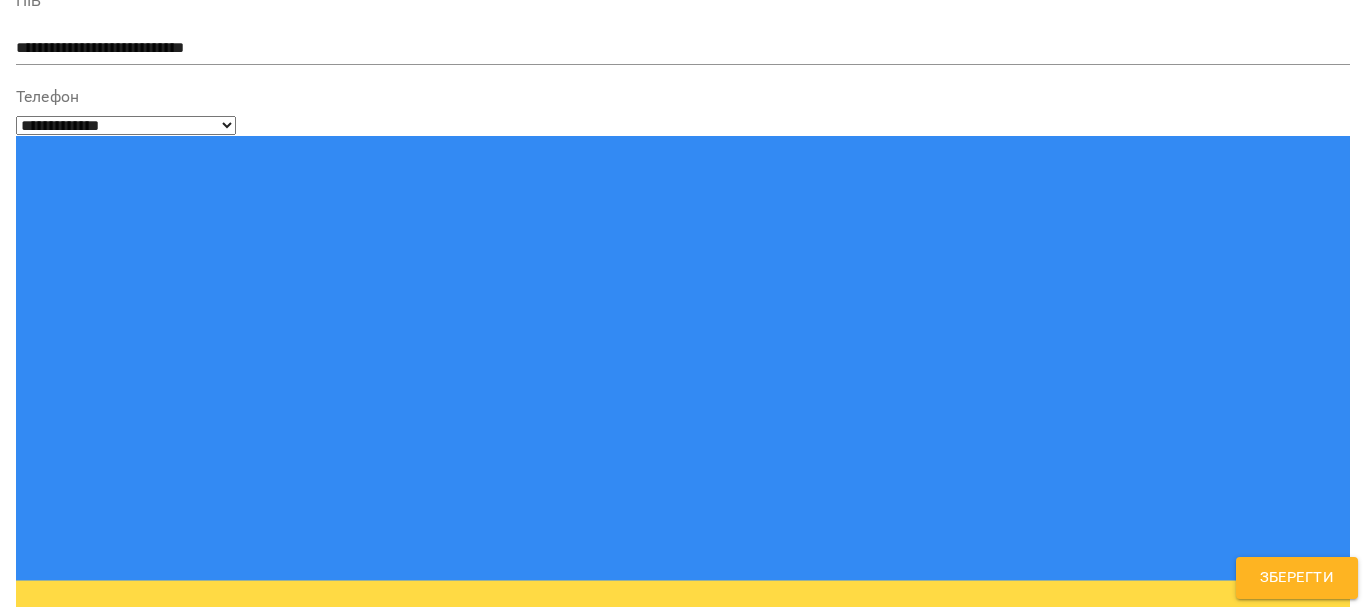 type on "**********" 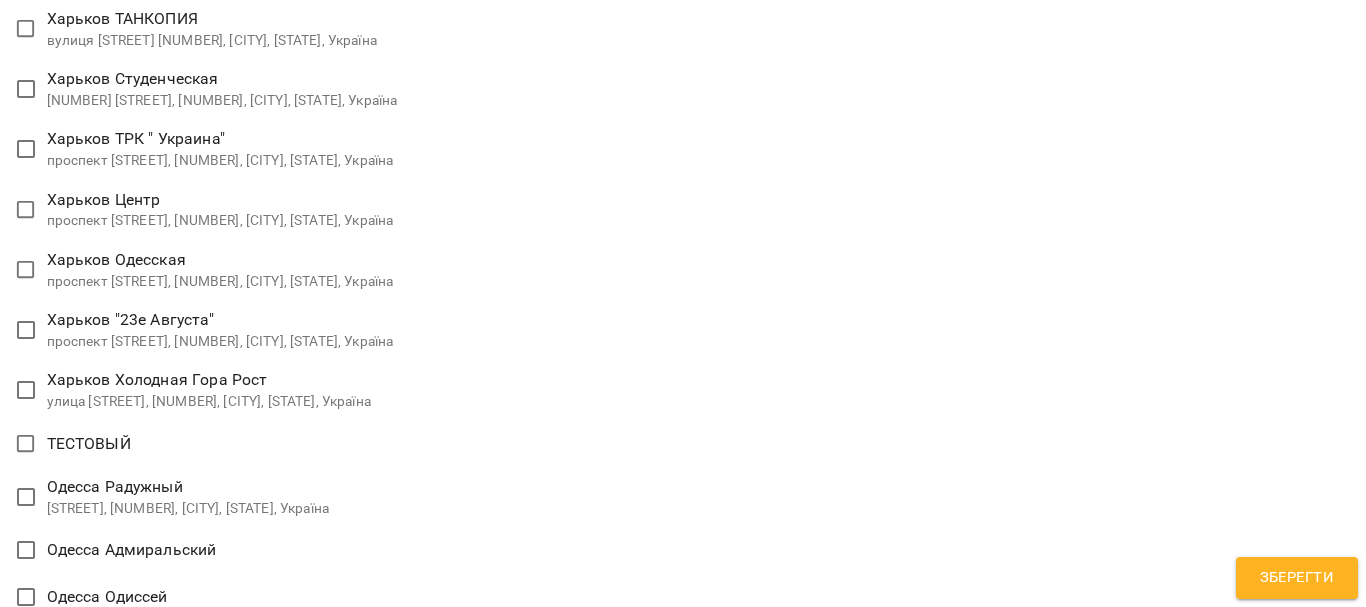 scroll, scrollTop: 2000, scrollLeft: 0, axis: vertical 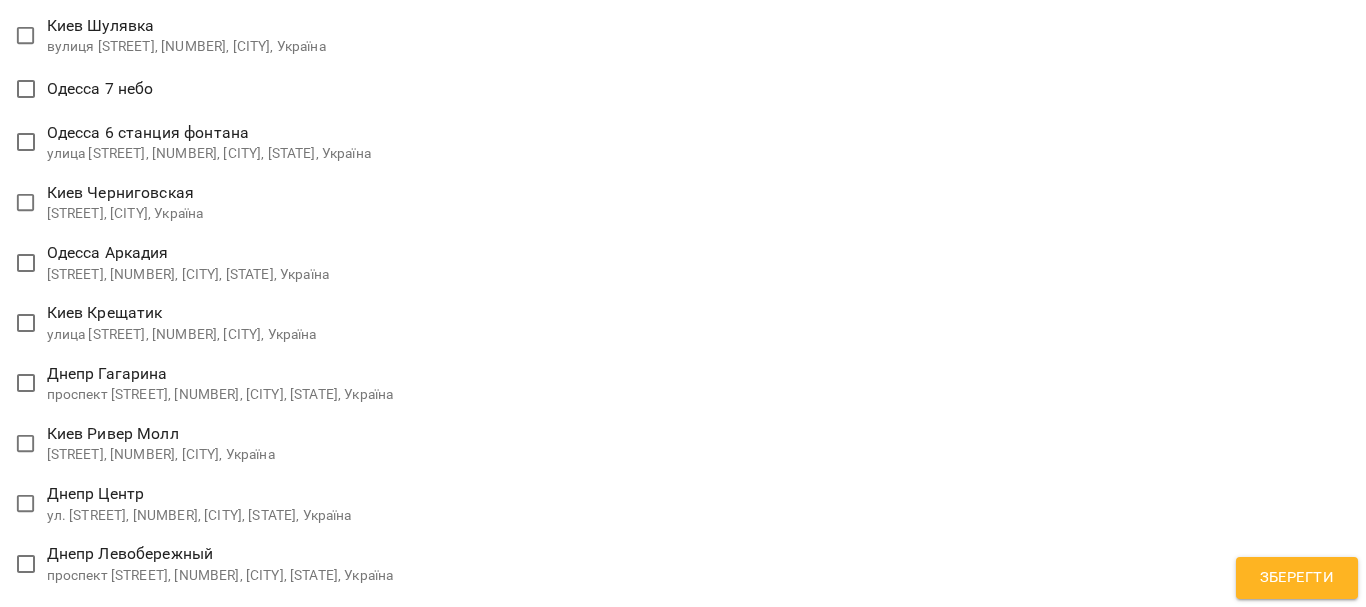 click on "**********" at bounding box center (683, 1498) 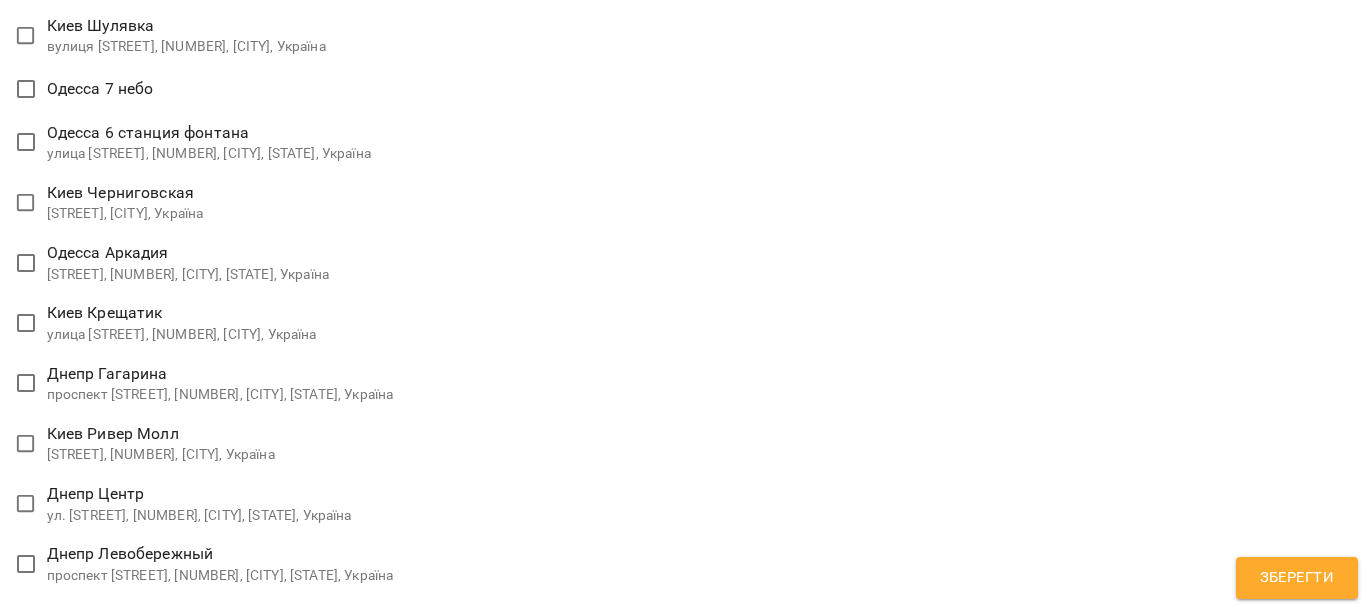 click on "Зберегти" at bounding box center [1297, 578] 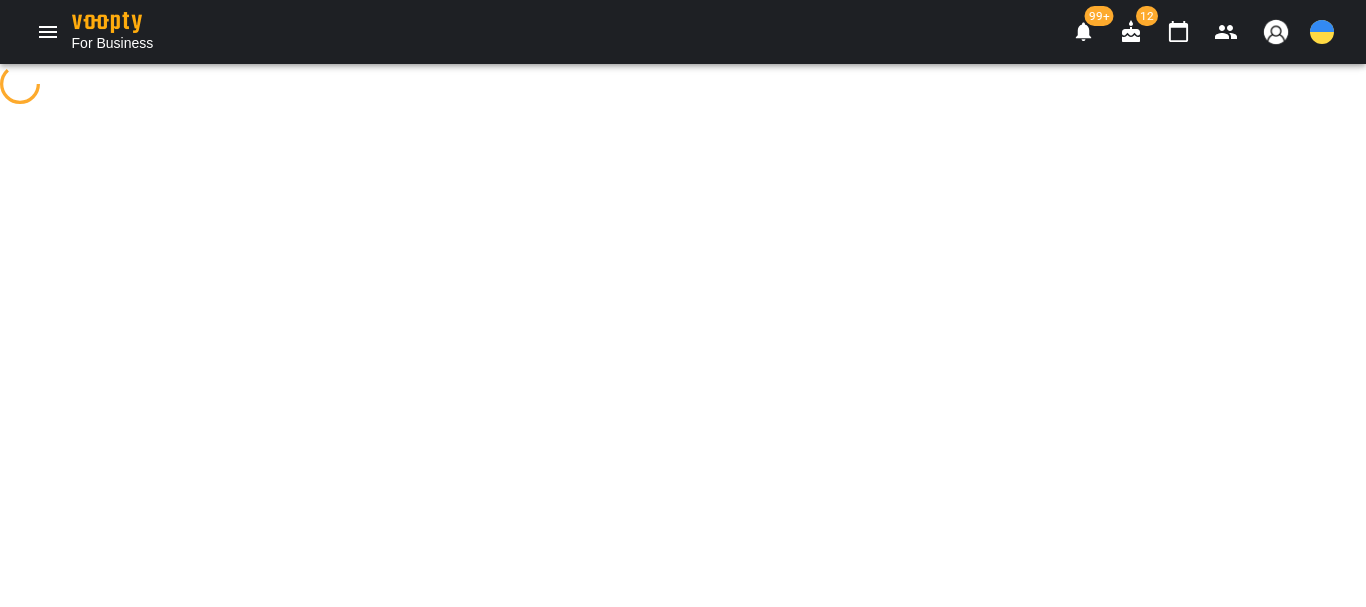 scroll, scrollTop: 0, scrollLeft: 0, axis: both 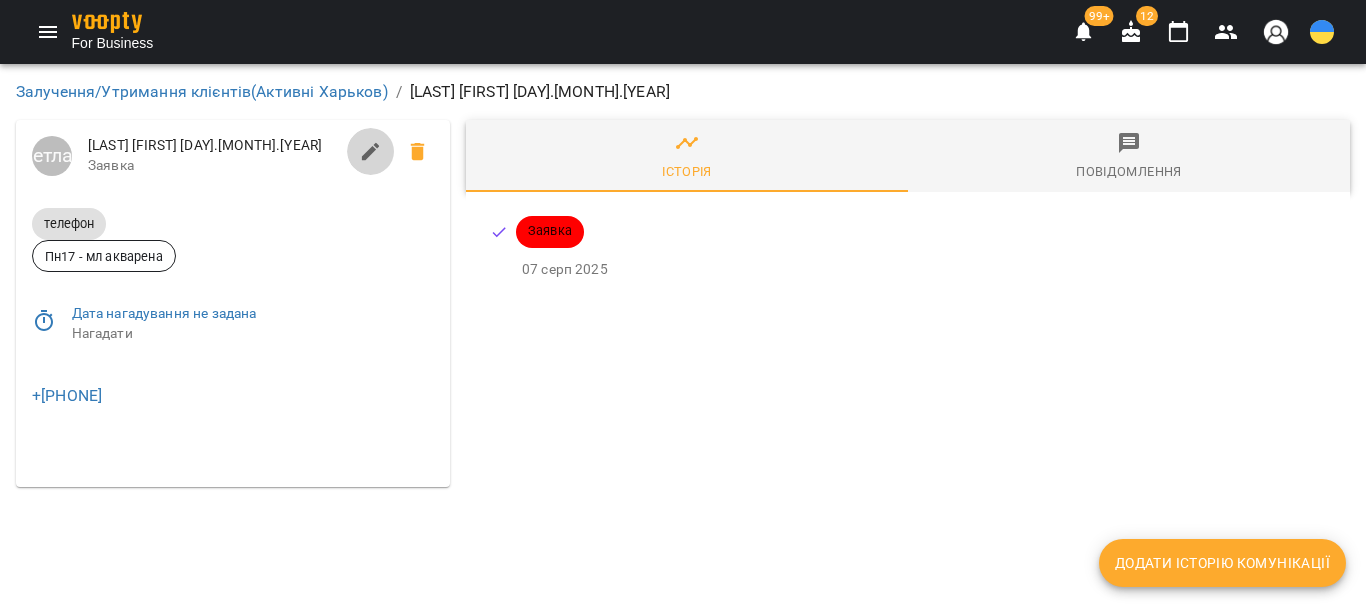 click at bounding box center (371, 152) 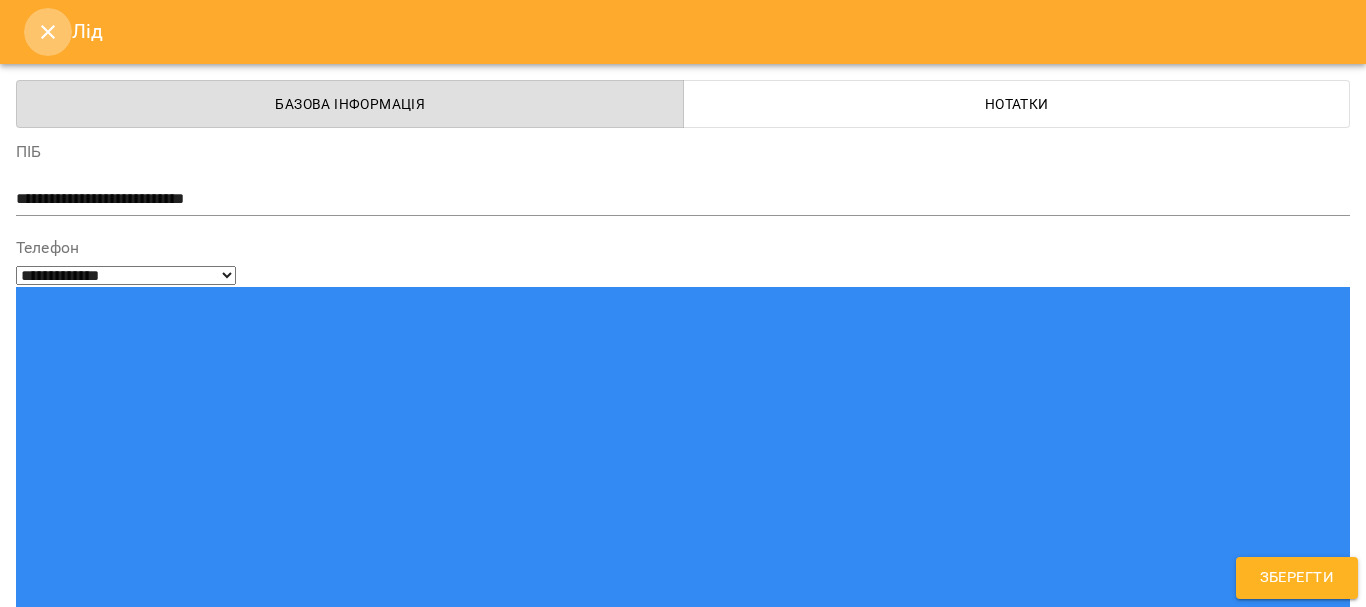 click 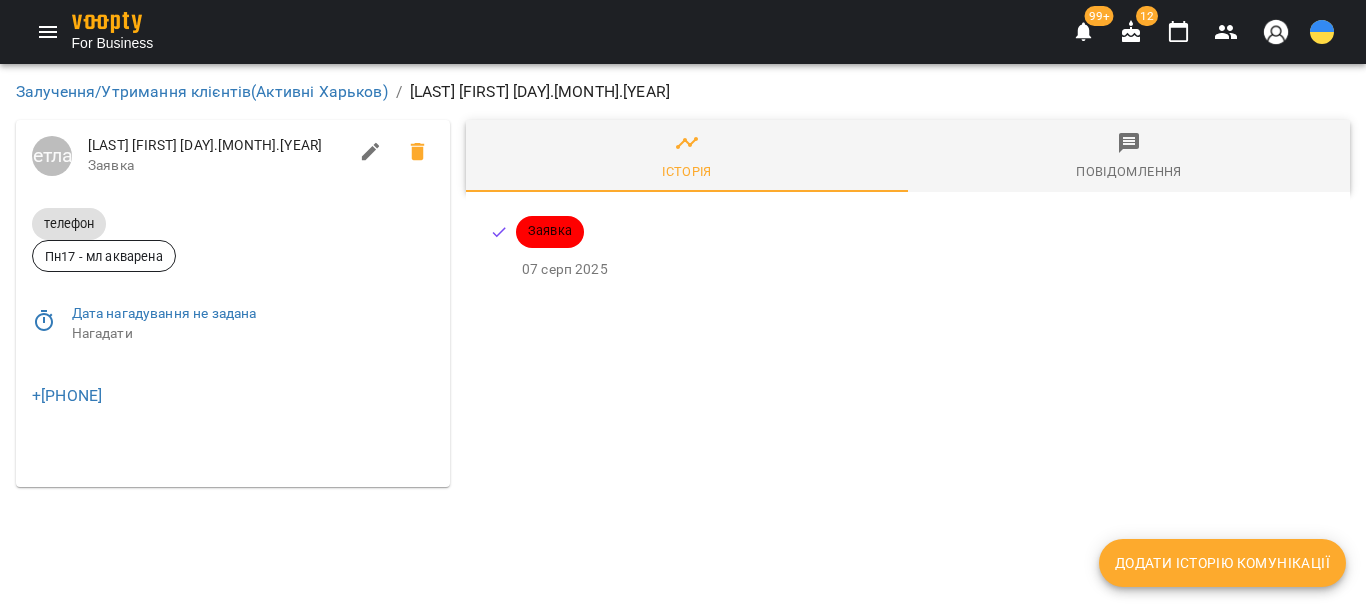 click on "Додати історію комунікації" at bounding box center (1222, 563) 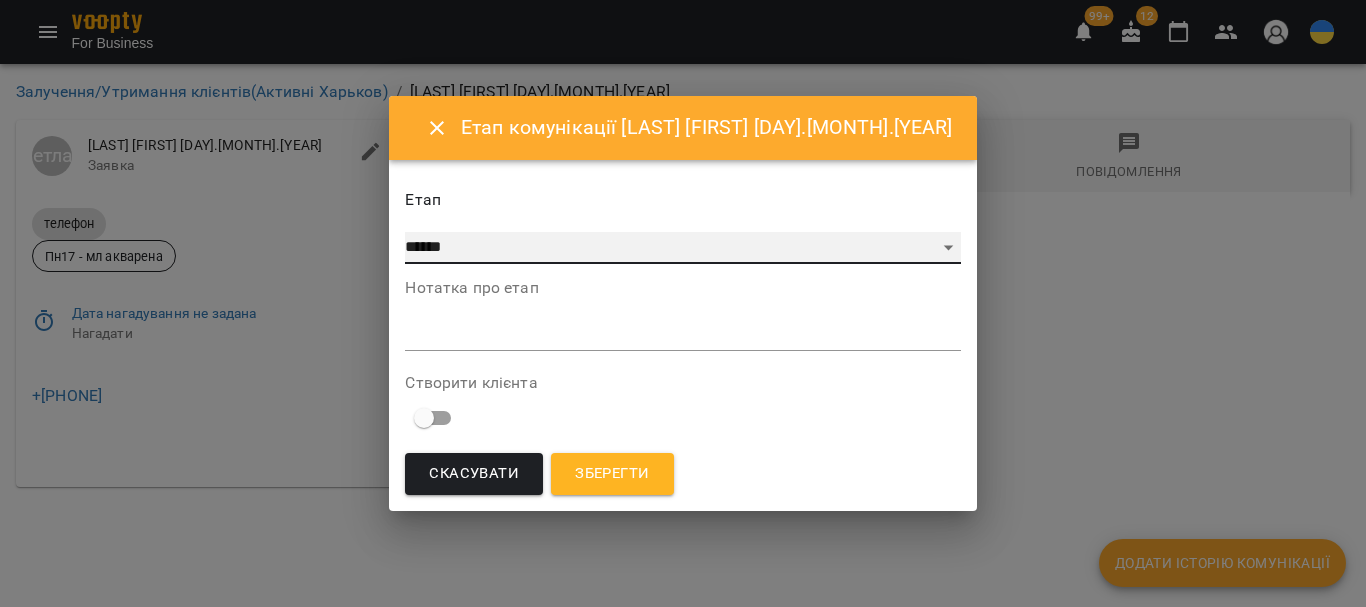 click on "**********" at bounding box center [682, 248] 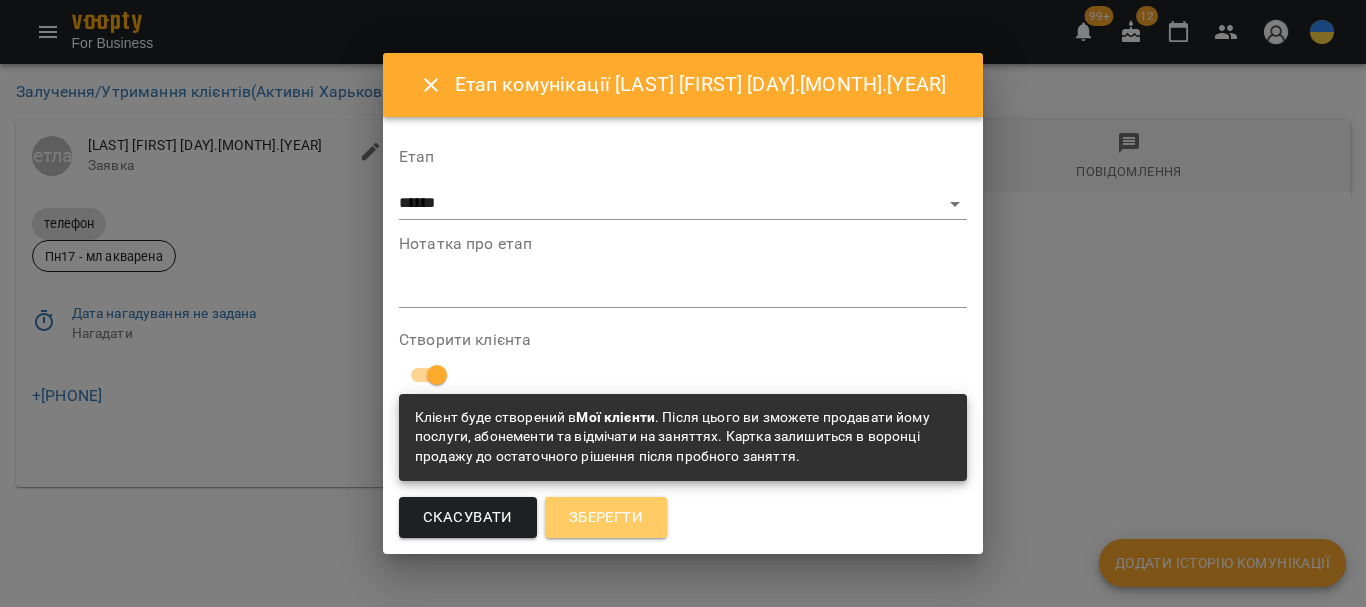 drag, startPoint x: 622, startPoint y: 514, endPoint x: 320, endPoint y: 384, distance: 328.79172 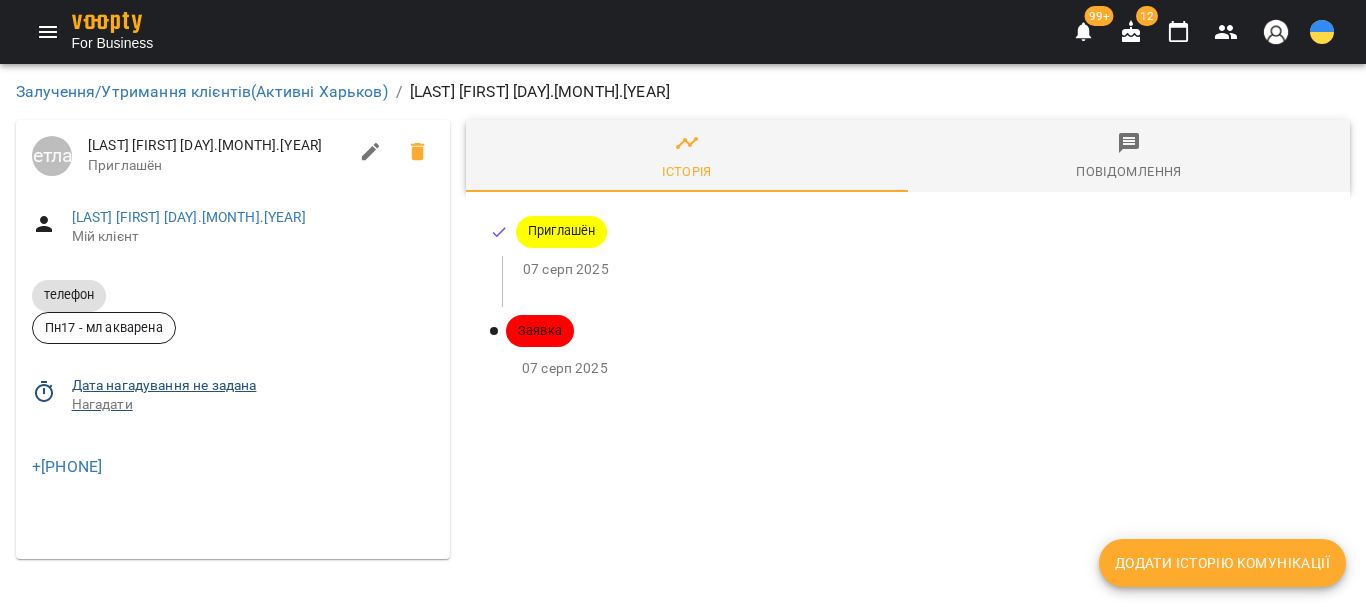 click 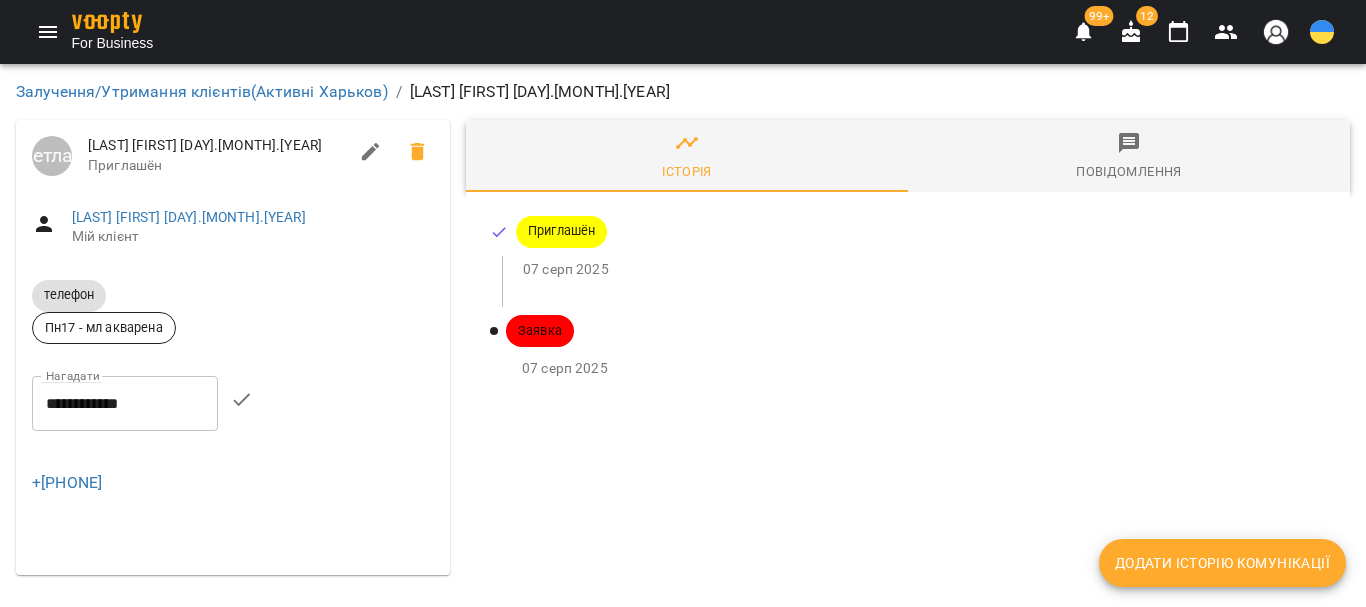click on "**********" at bounding box center (125, 404) 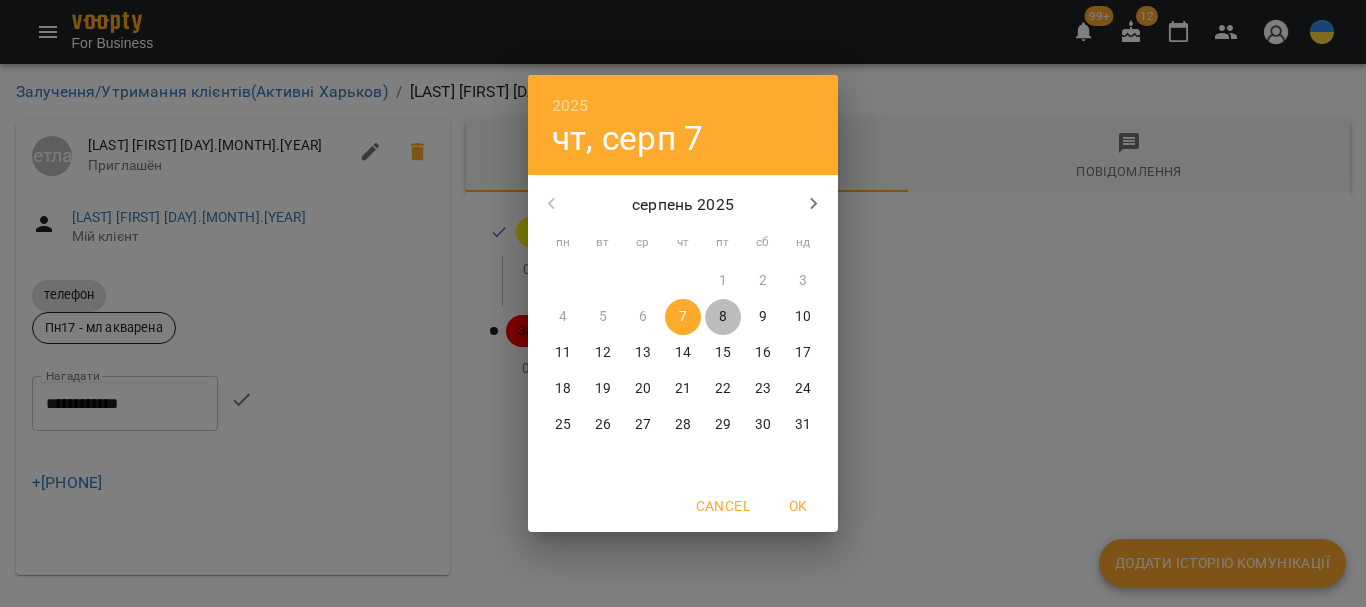 click on "8" at bounding box center [723, 317] 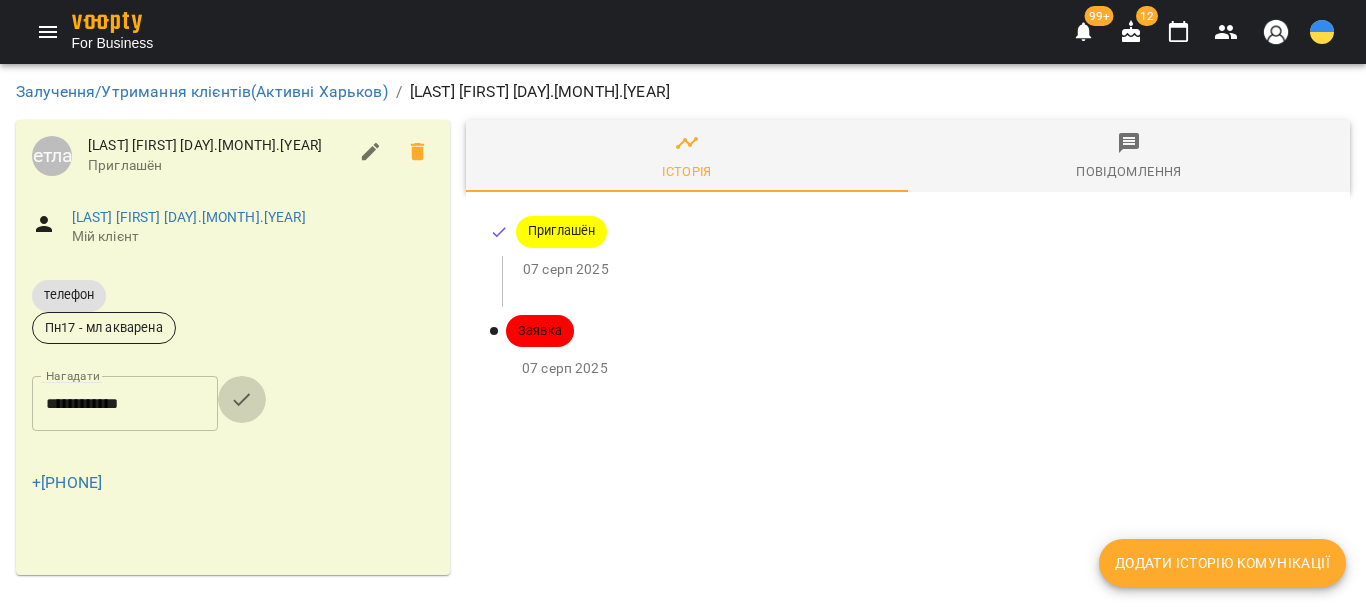 click 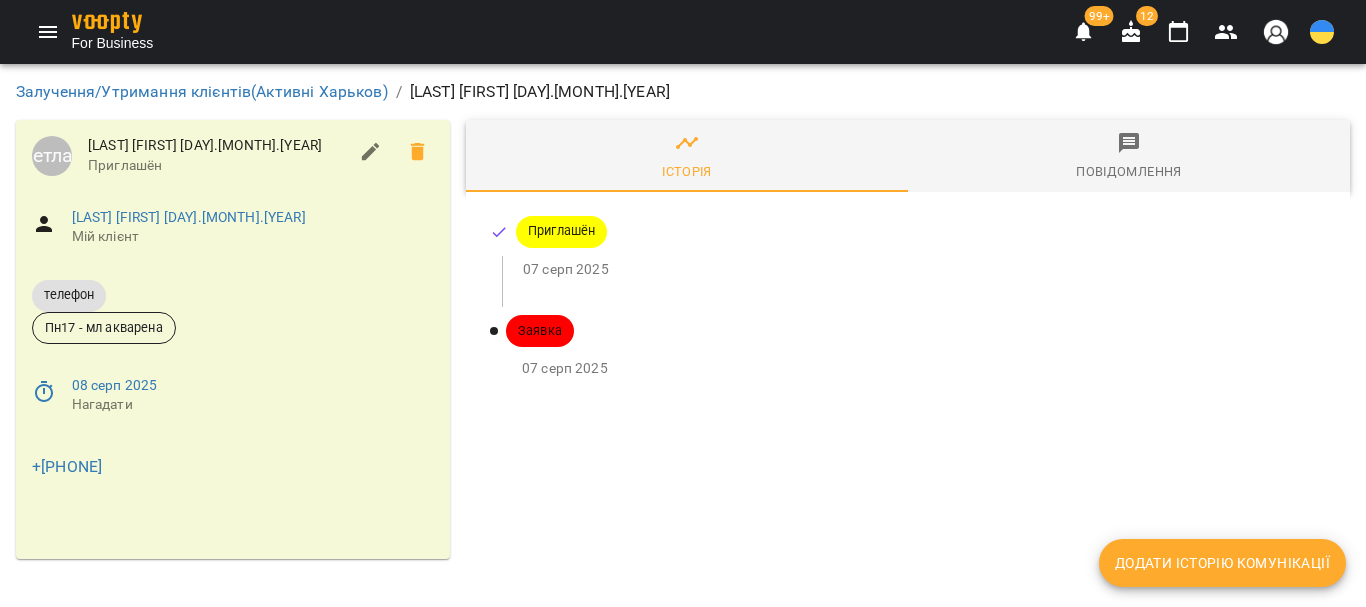 click on "Історія Повідомлення Приглашён [DAY] [MONTH] [YEAR] Заявка [DAY] [MONTH] [YEAR]" at bounding box center (908, 339) 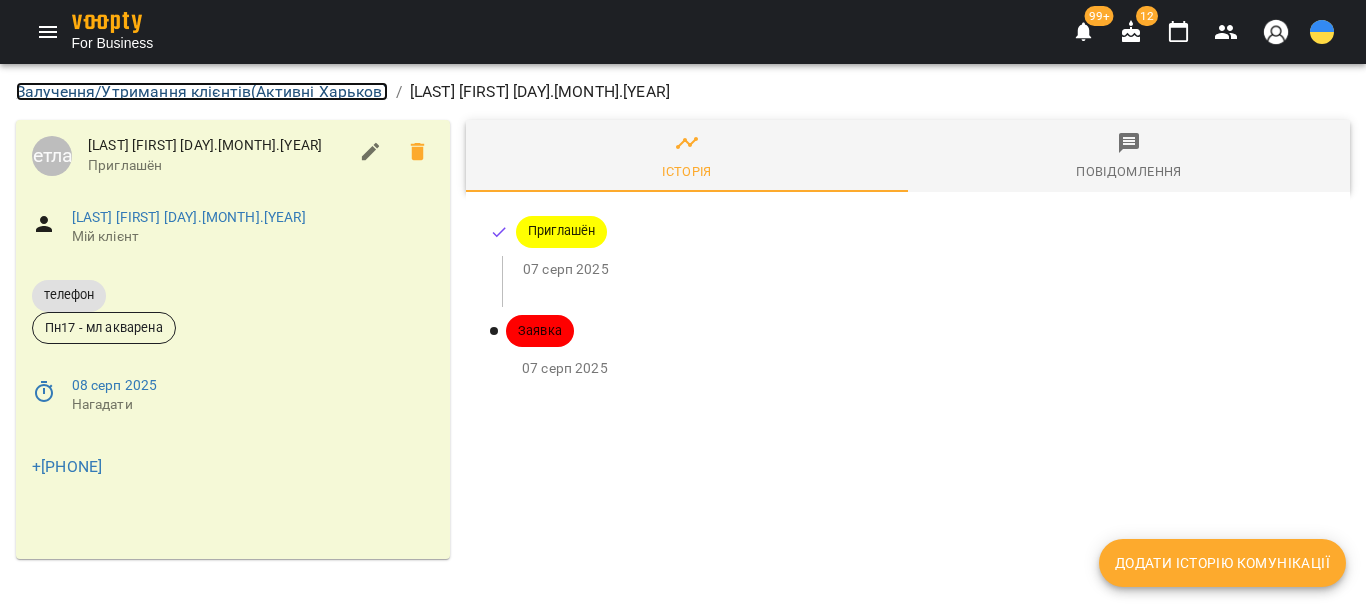 click on "Залучення/Утримання клієнтів ( Активні   [CITY] )" at bounding box center [202, 91] 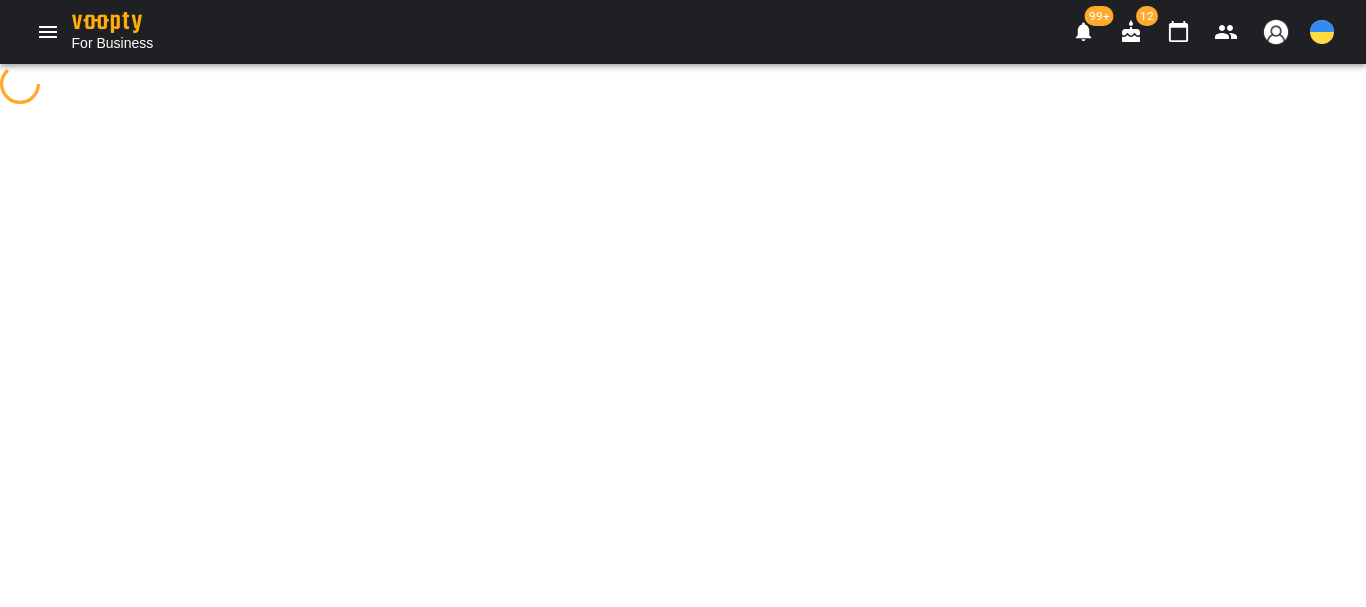 select on "**********" 